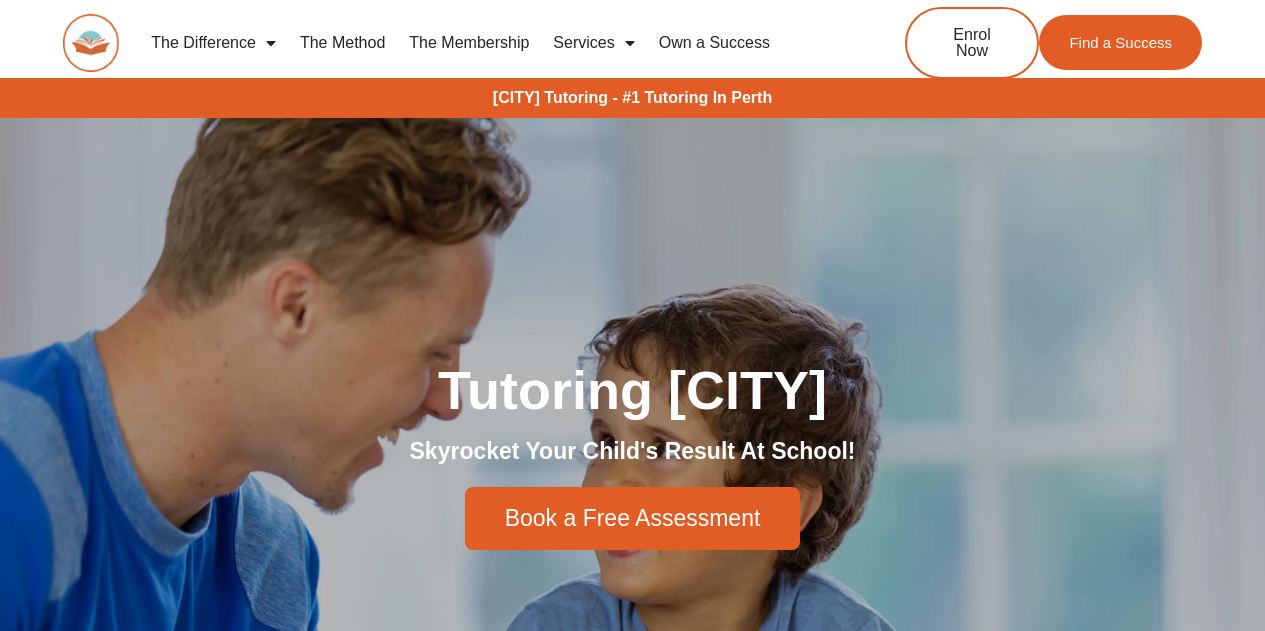 scroll, scrollTop: 0, scrollLeft: 0, axis: both 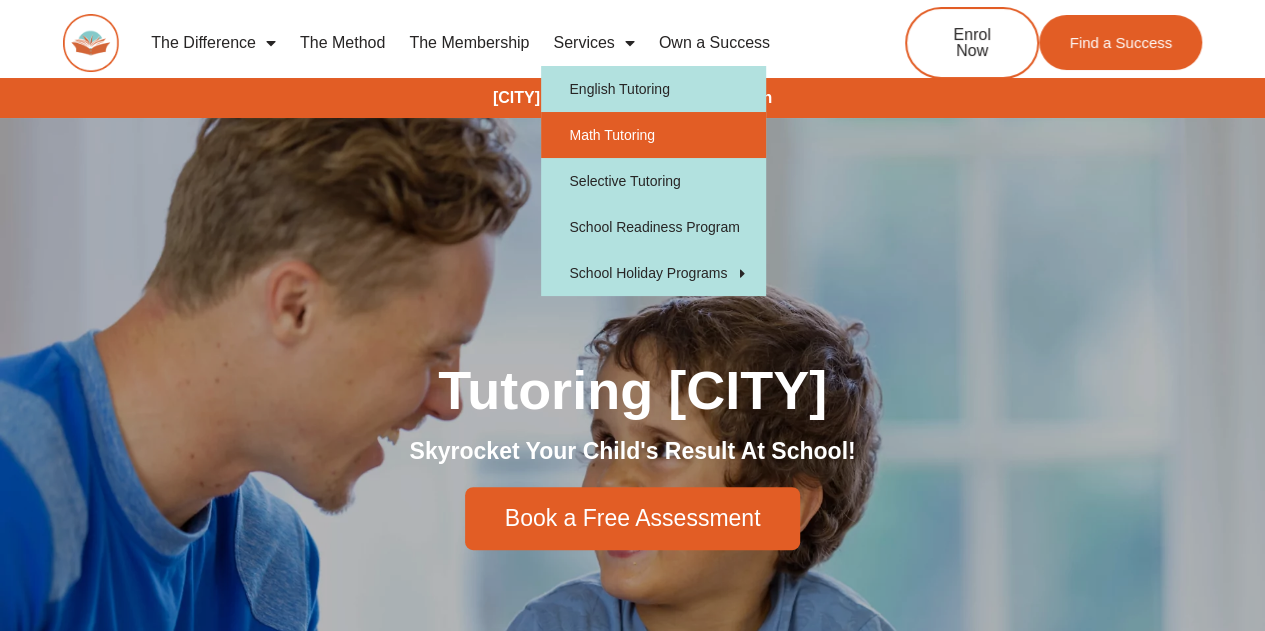 click on "Math Tutoring" 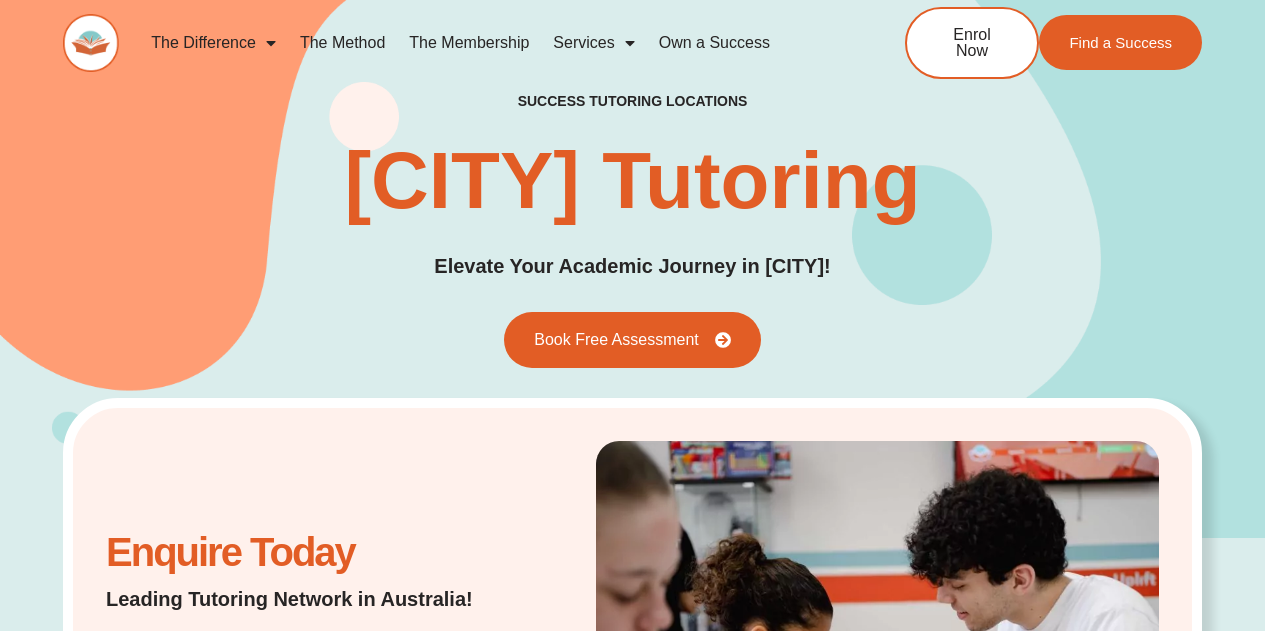 scroll, scrollTop: 0, scrollLeft: 0, axis: both 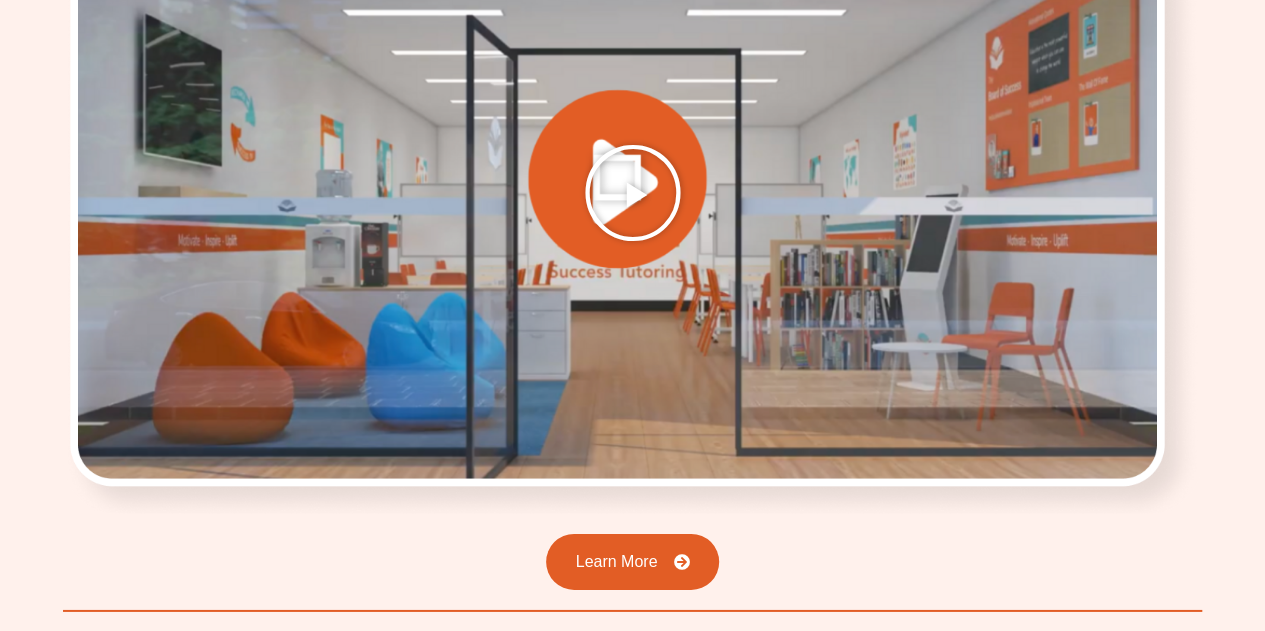 click at bounding box center (633, 193) 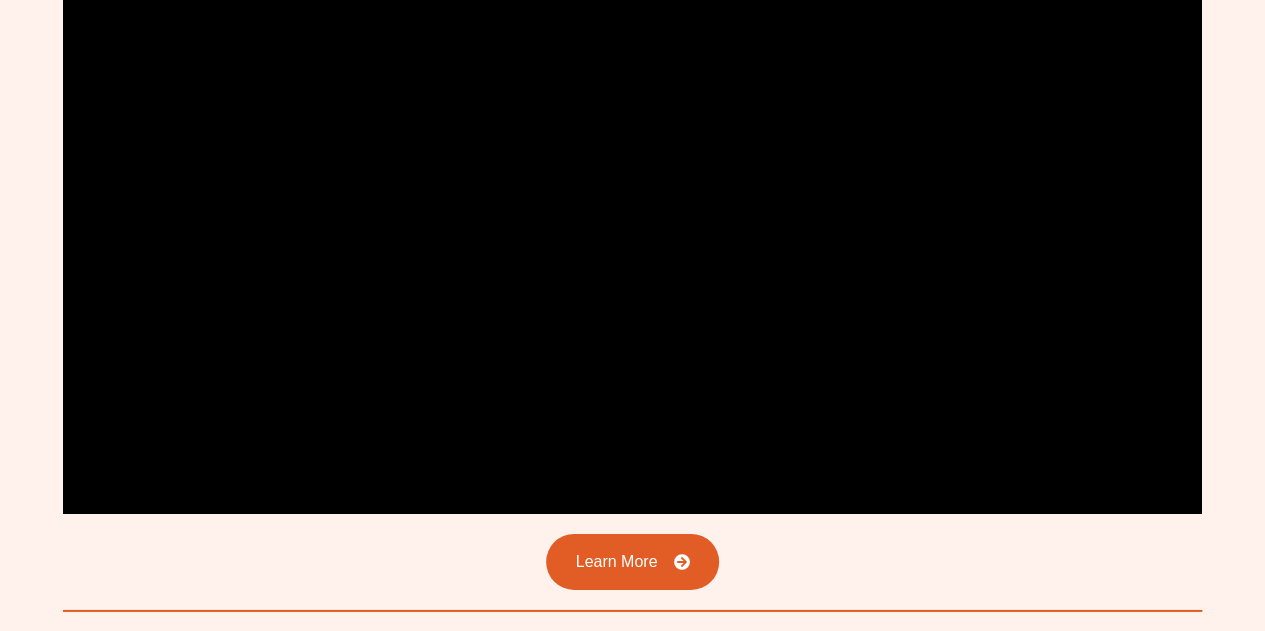 click on "Learn More" at bounding box center (632, 562) 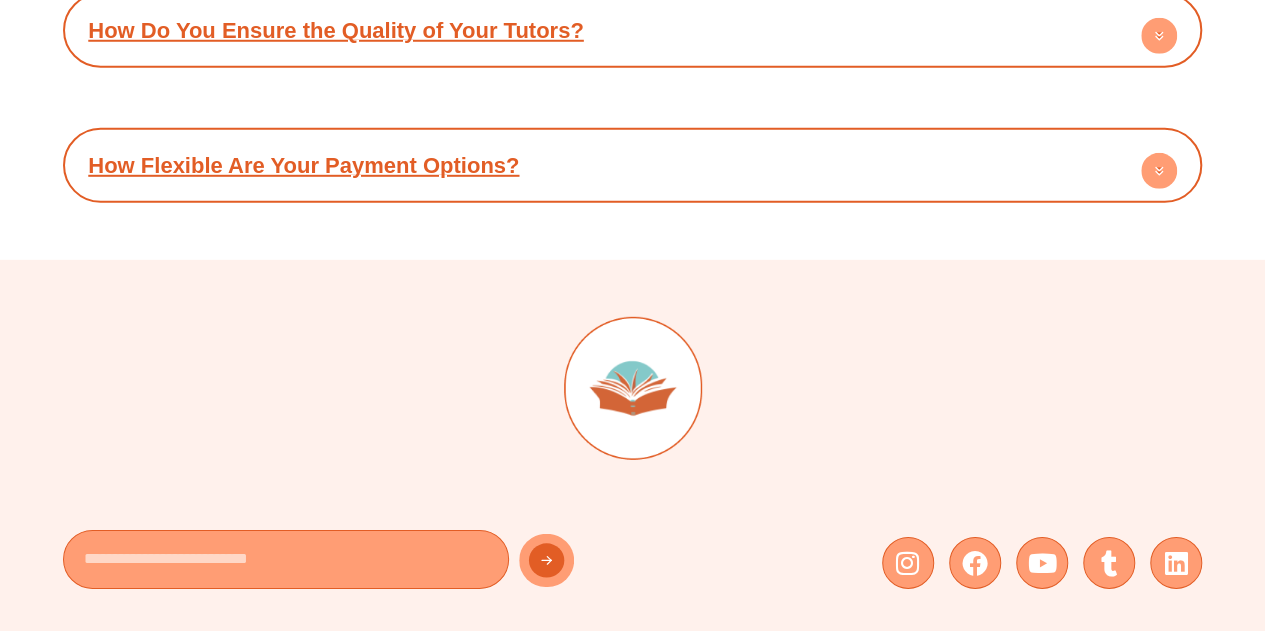 scroll, scrollTop: 10442, scrollLeft: 0, axis: vertical 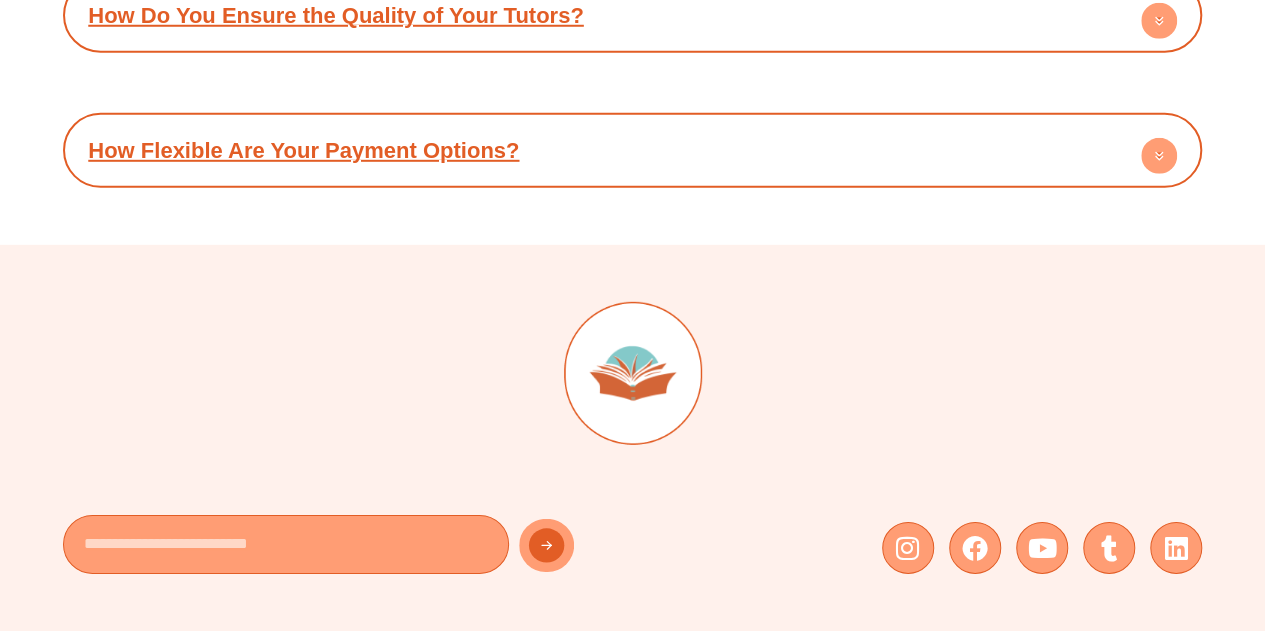 click on "How Flexible Are Your Payment Options?" at bounding box center (303, 150) 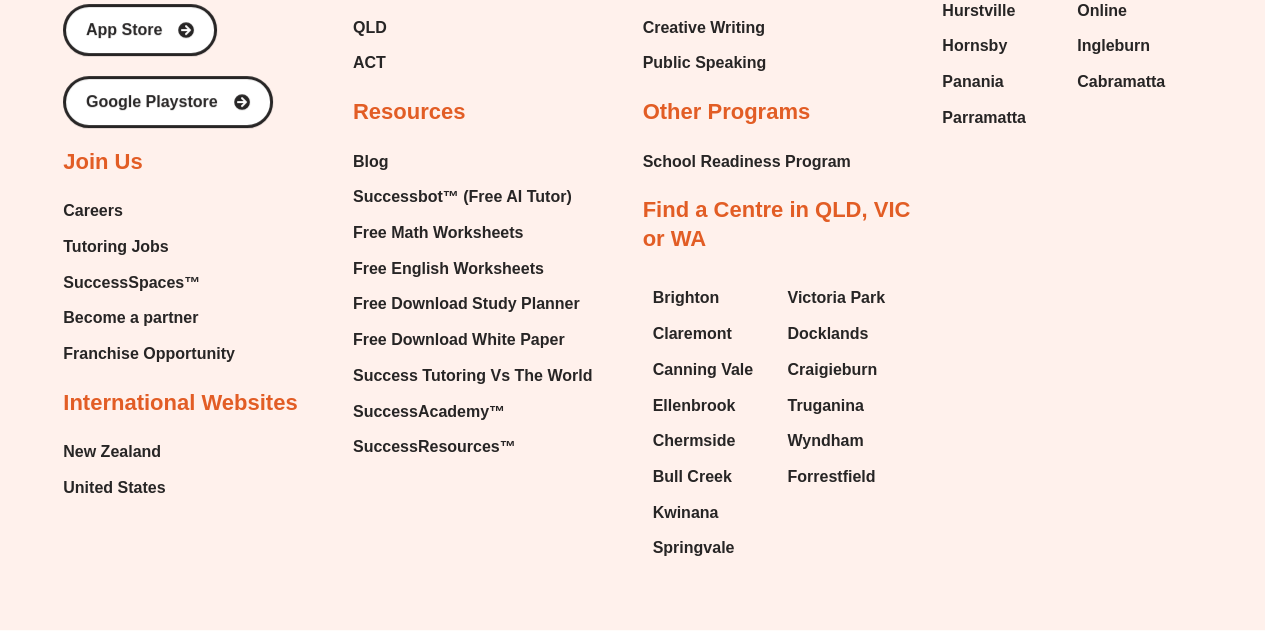 scroll, scrollTop: 11724, scrollLeft: 0, axis: vertical 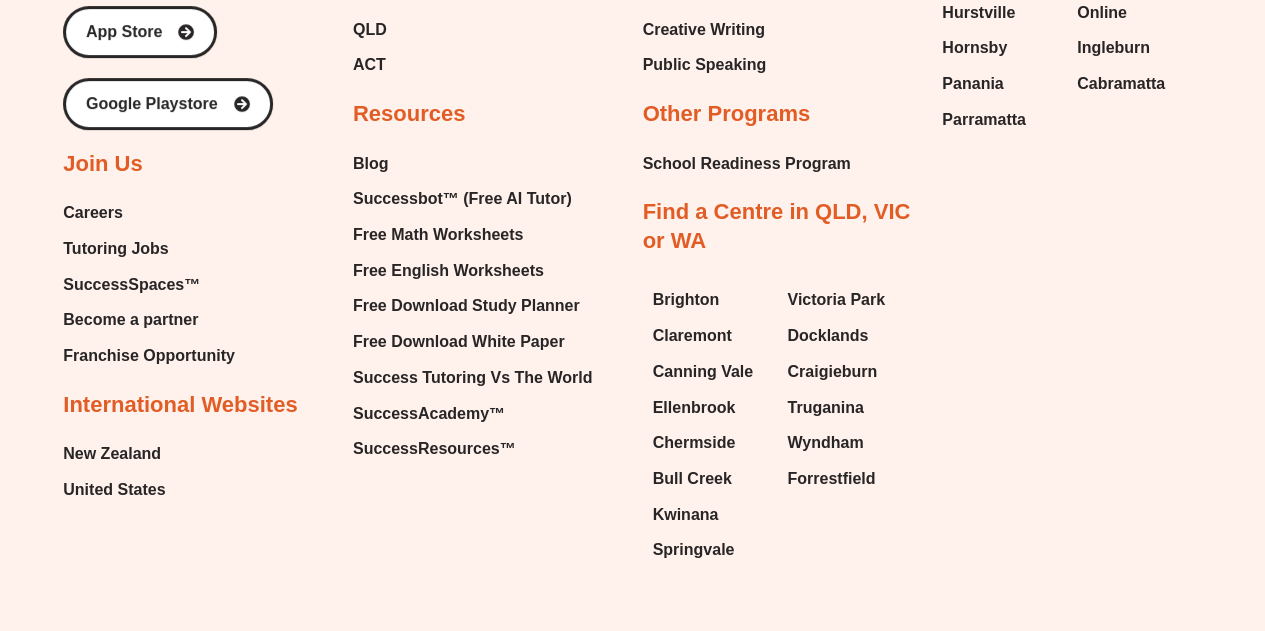 click on "Become a partner" at bounding box center (130, 320) 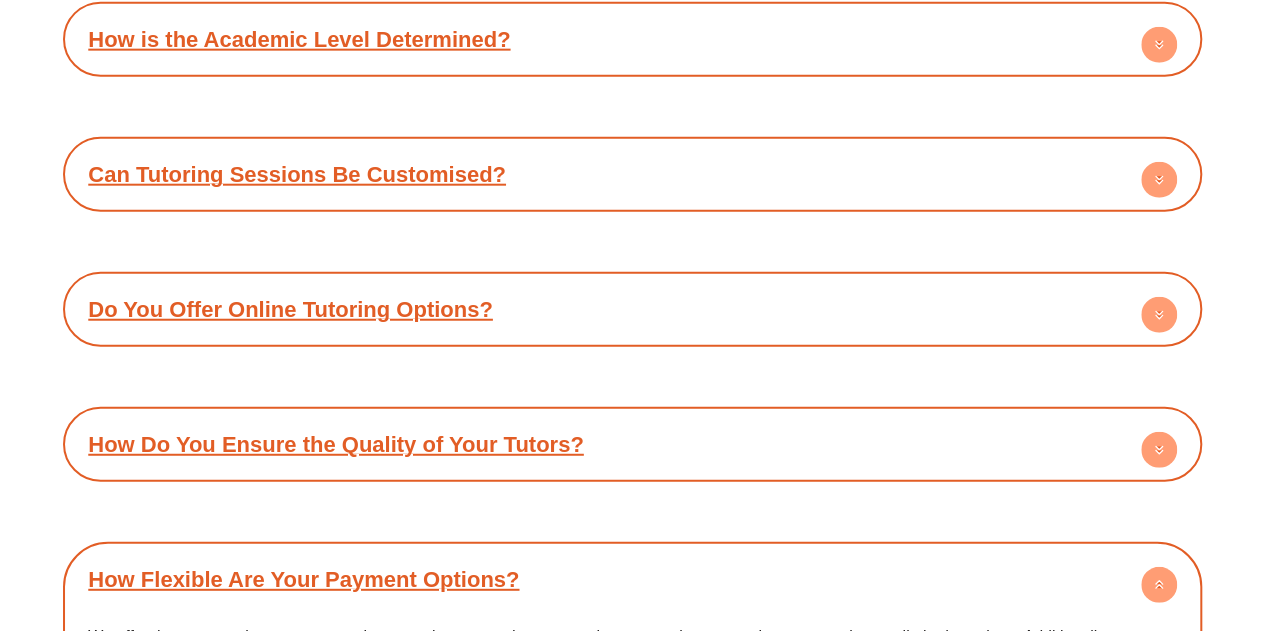 scroll, scrollTop: 10022, scrollLeft: 0, axis: vertical 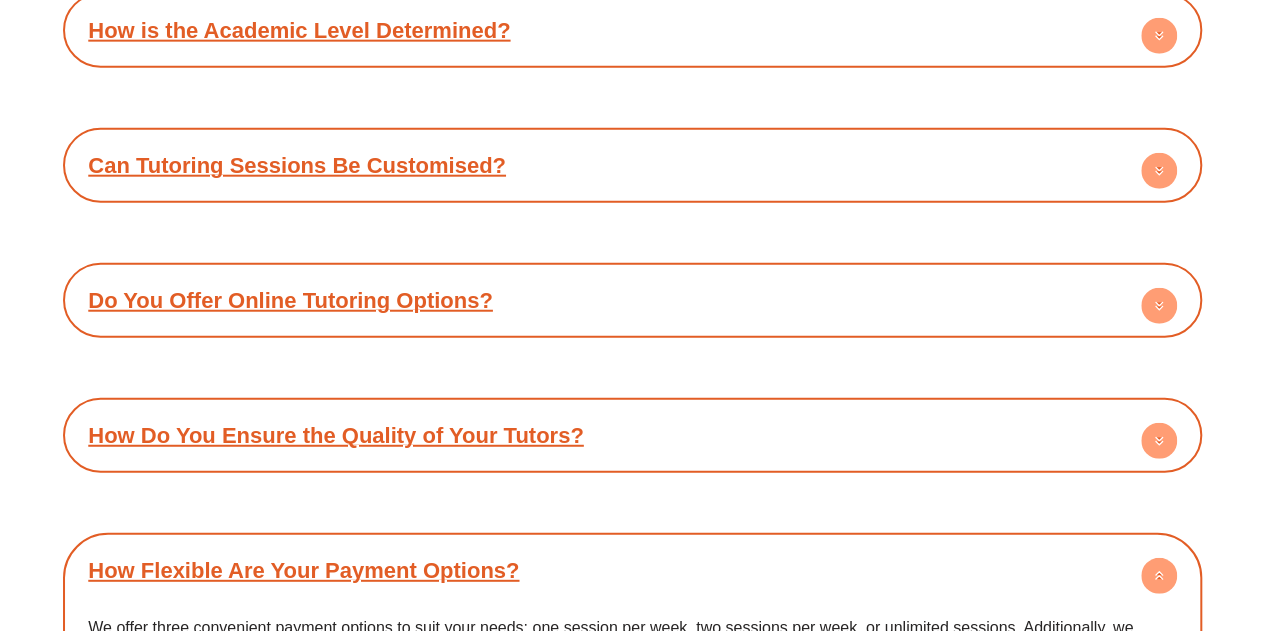 click on "How Do You Ensure the Quality of Your Tutors?" at bounding box center (335, 435) 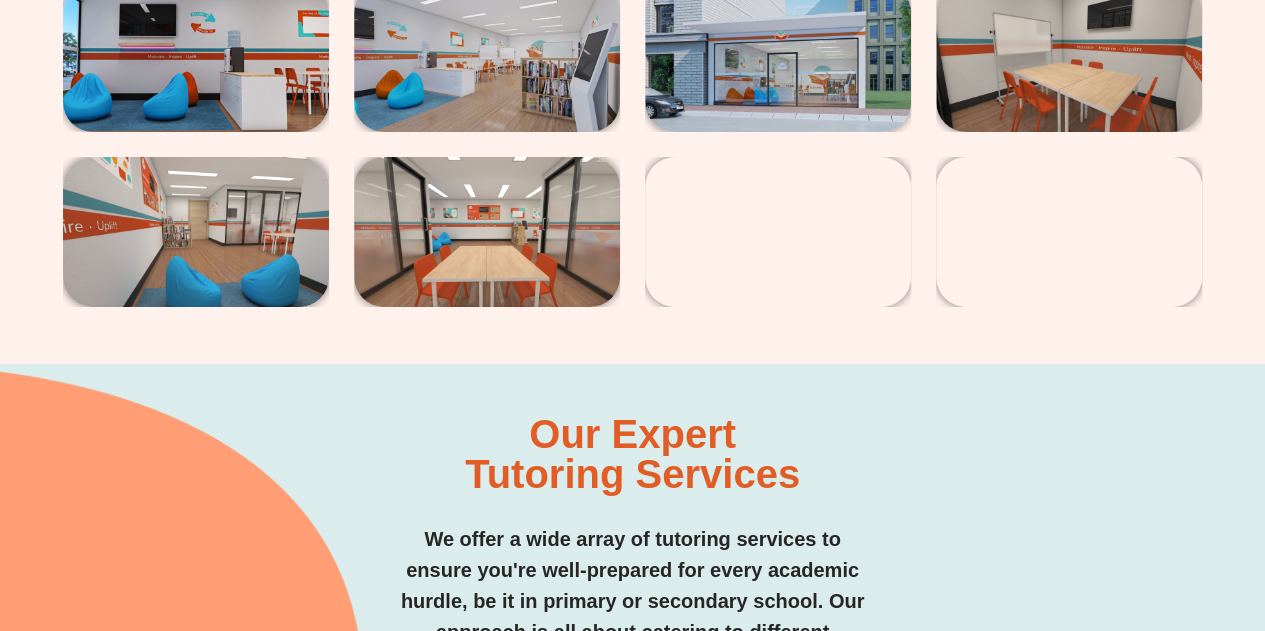 scroll, scrollTop: 3614, scrollLeft: 0, axis: vertical 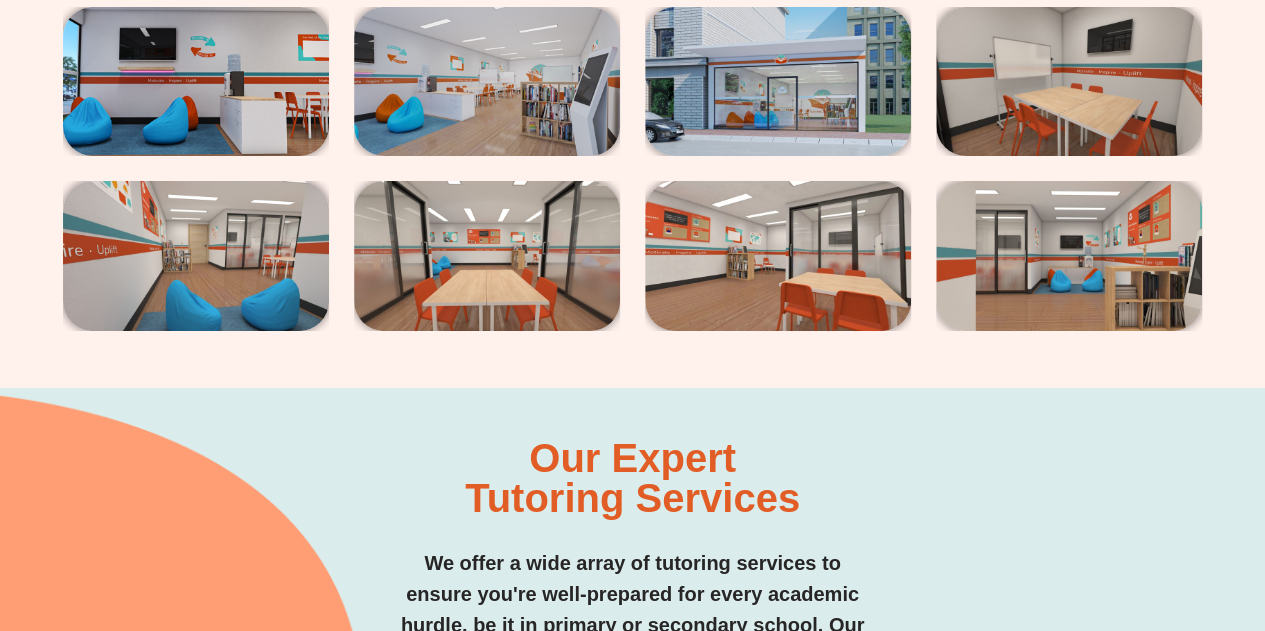 click at bounding box center [196, 82] 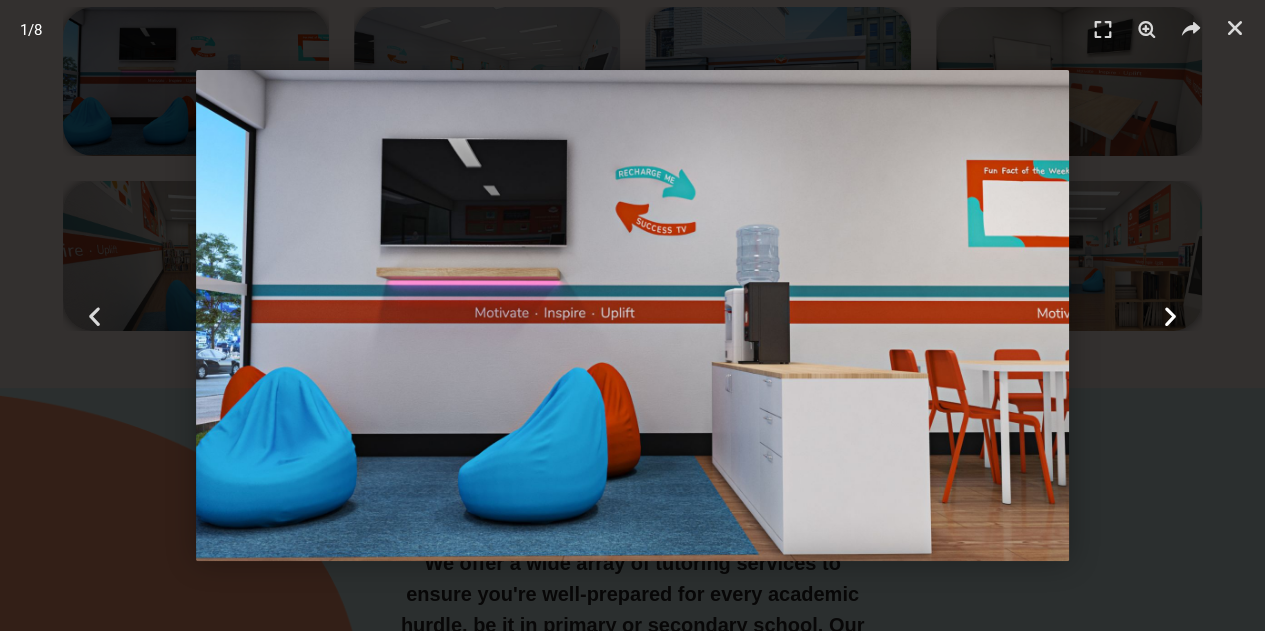 click at bounding box center [1170, 315] 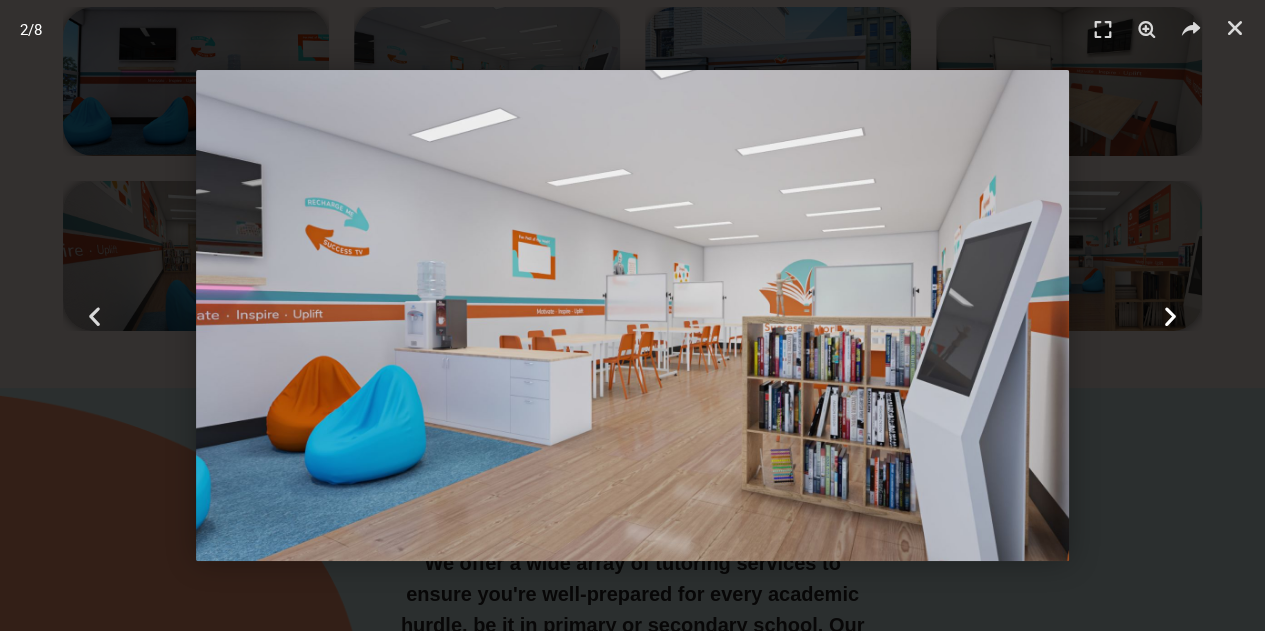 click at bounding box center (1170, 315) 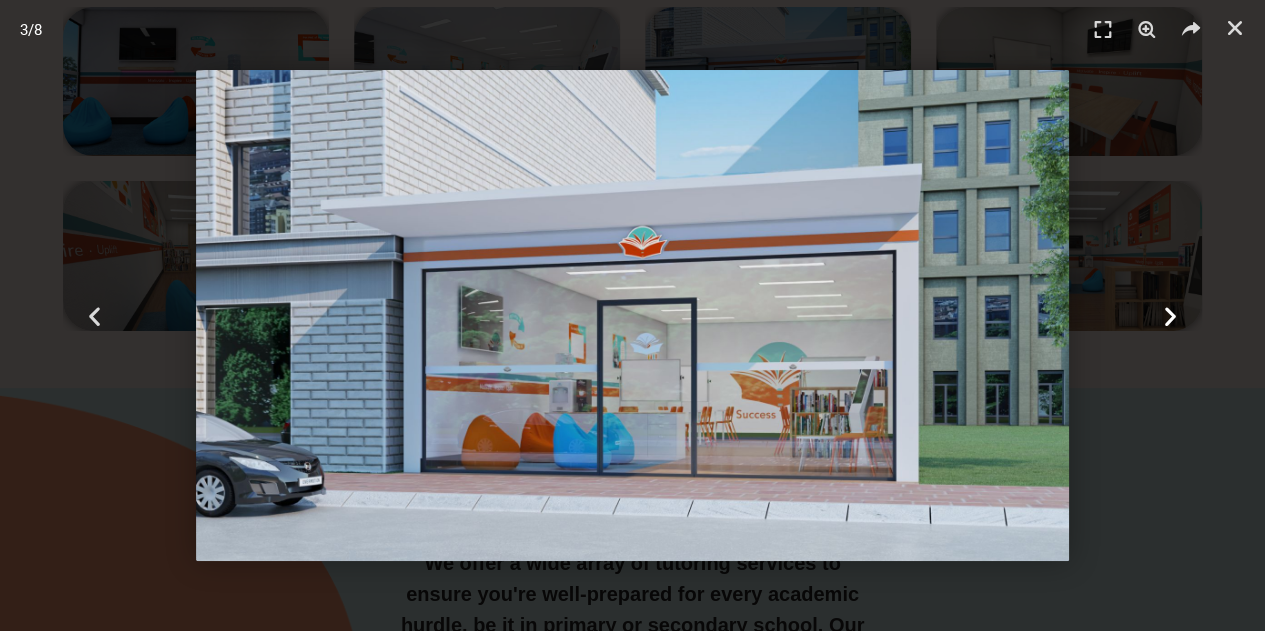 click at bounding box center (1170, 315) 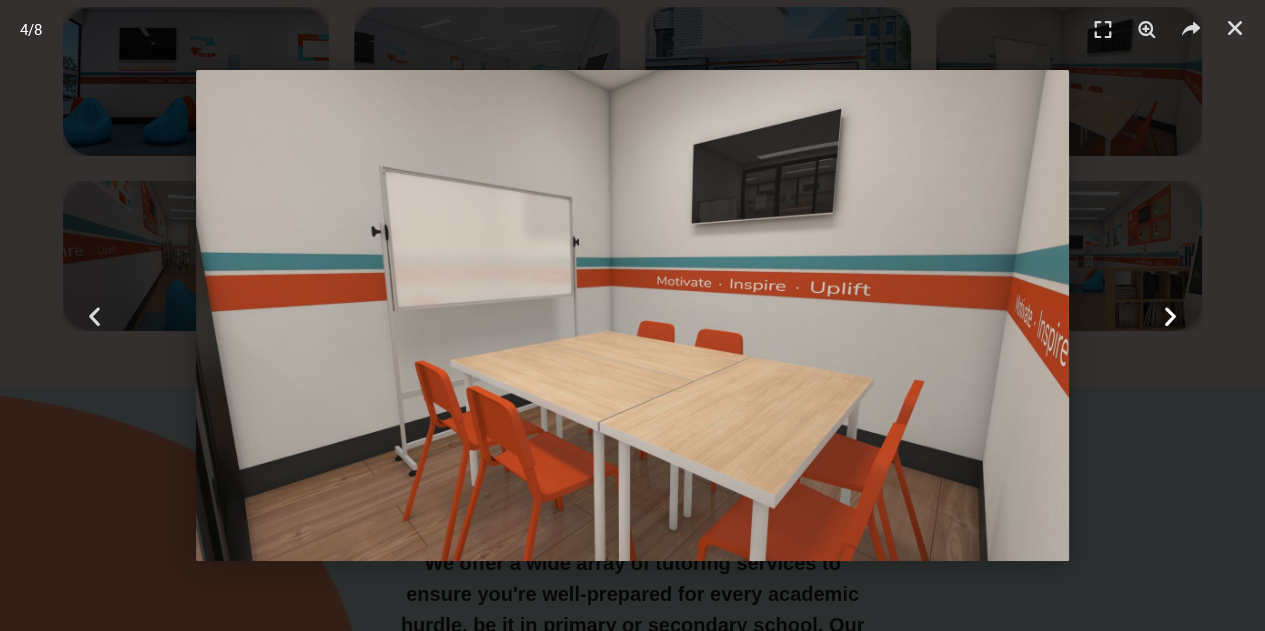 click at bounding box center (1170, 315) 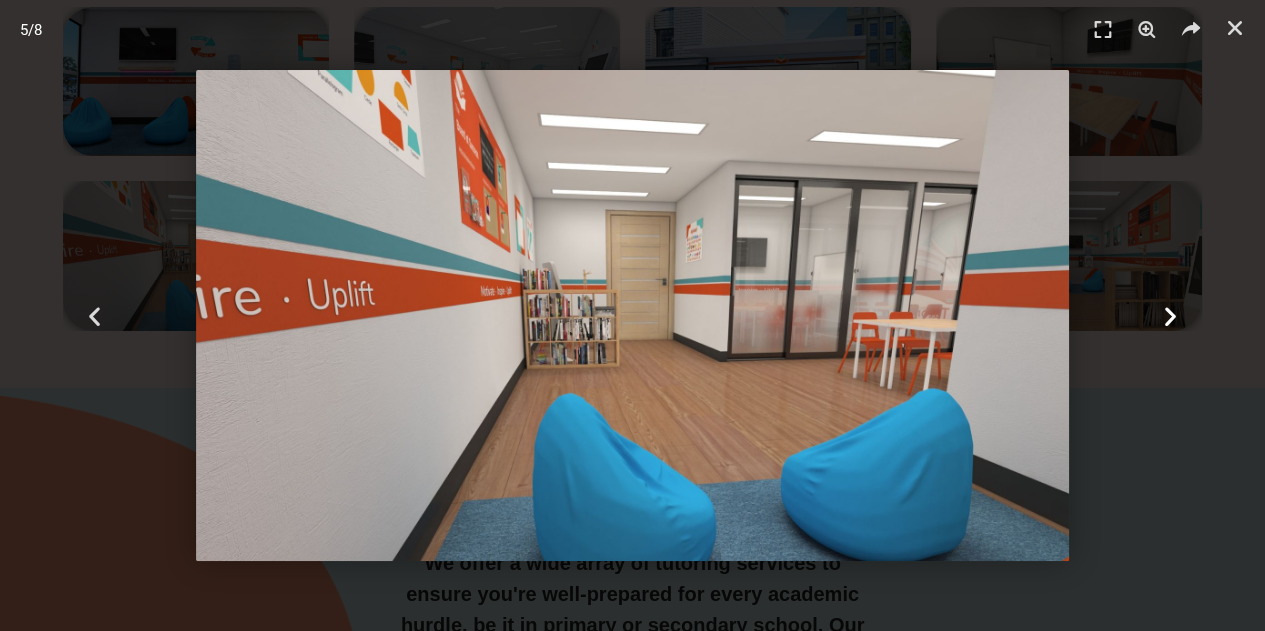 click at bounding box center [1170, 315] 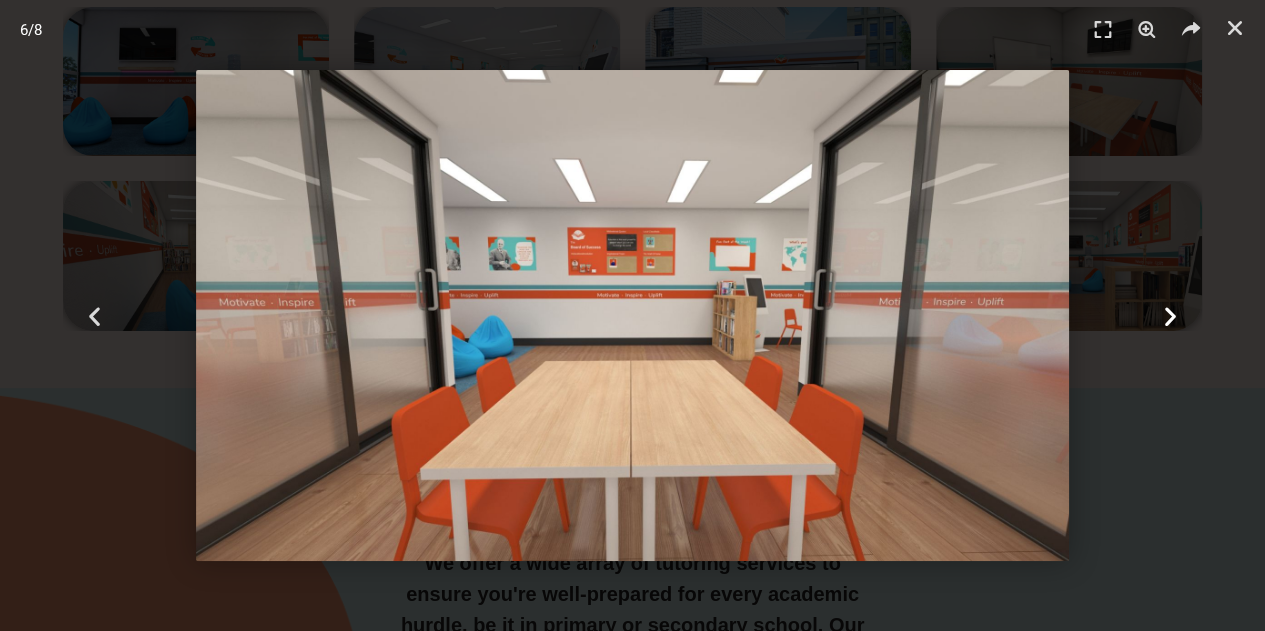 click at bounding box center [1170, 315] 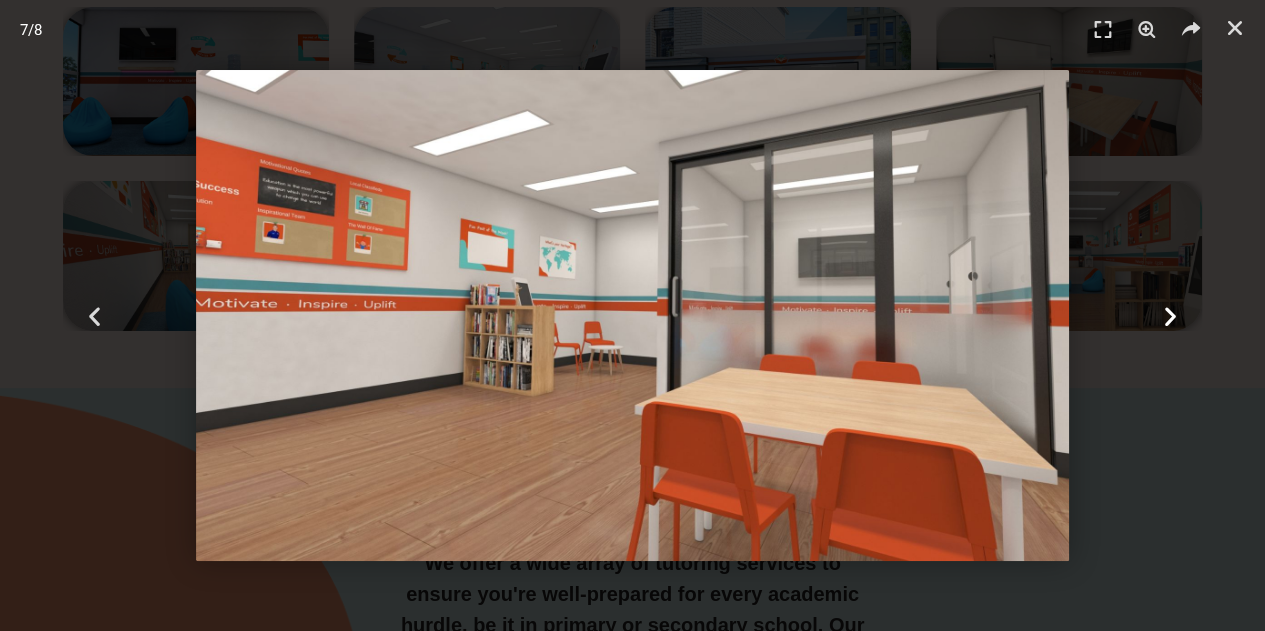 click at bounding box center (1170, 315) 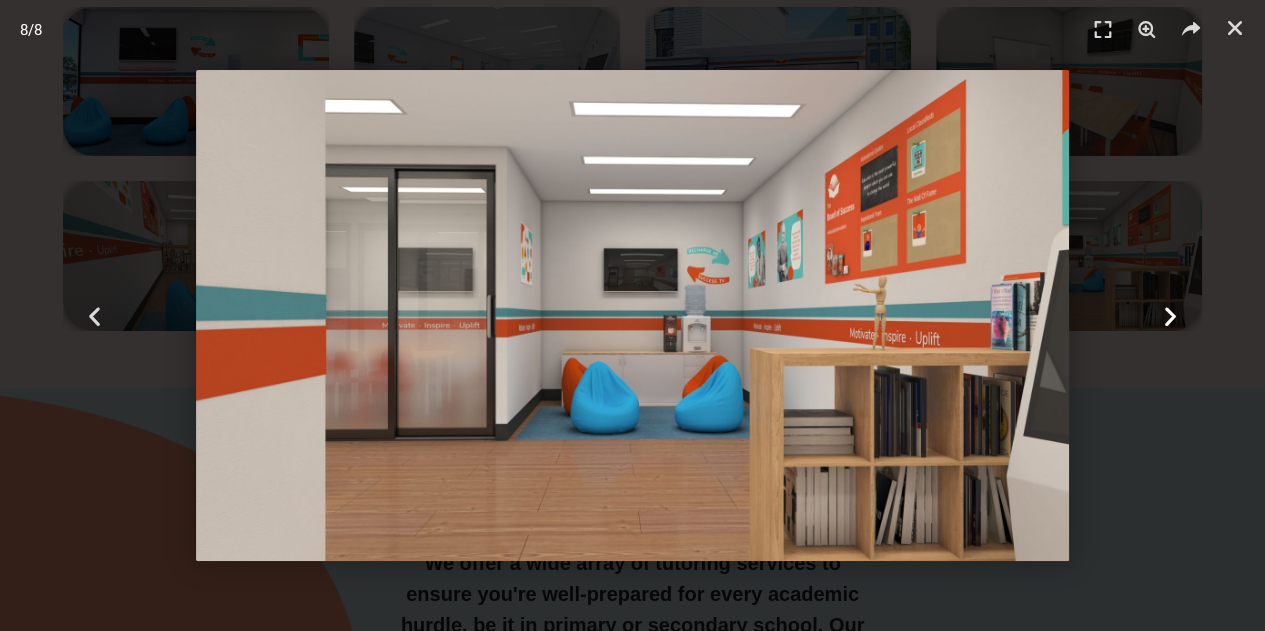 click at bounding box center (1170, 315) 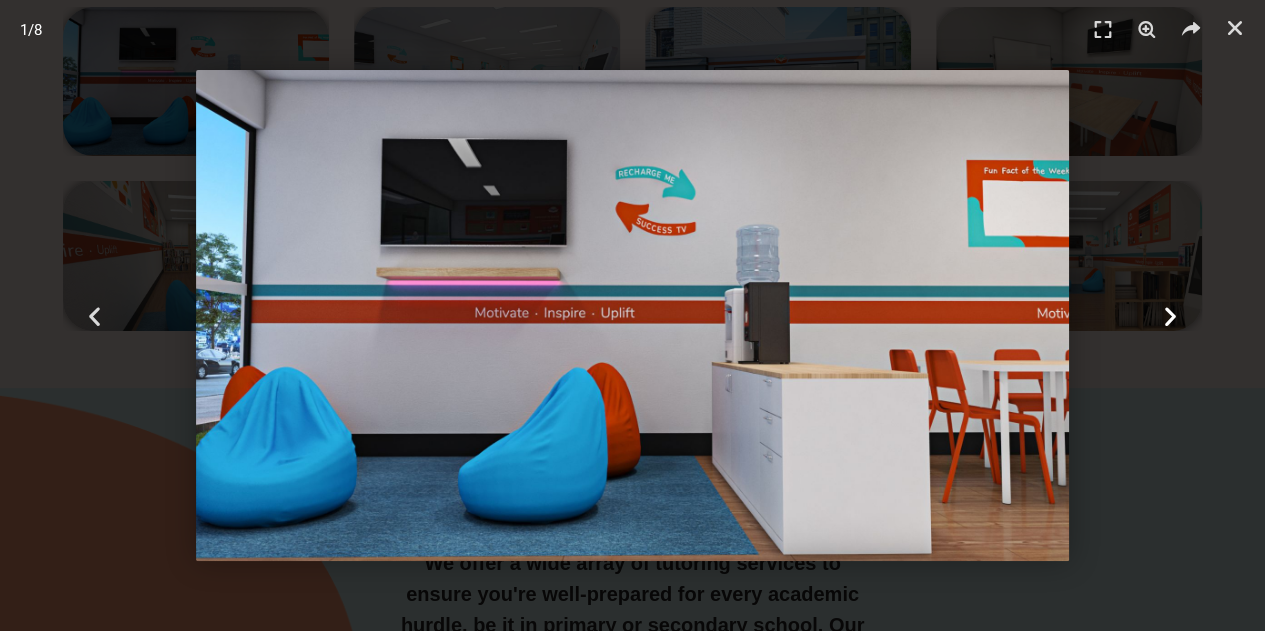 click at bounding box center [1170, 315] 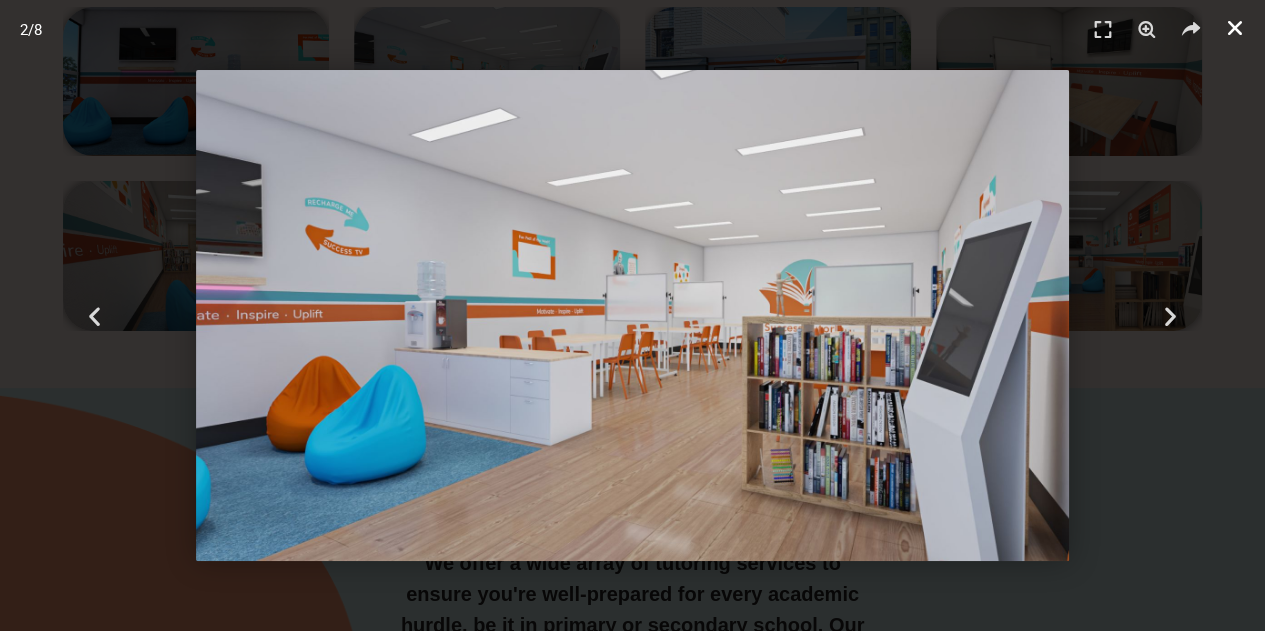 click at bounding box center [1235, 28] 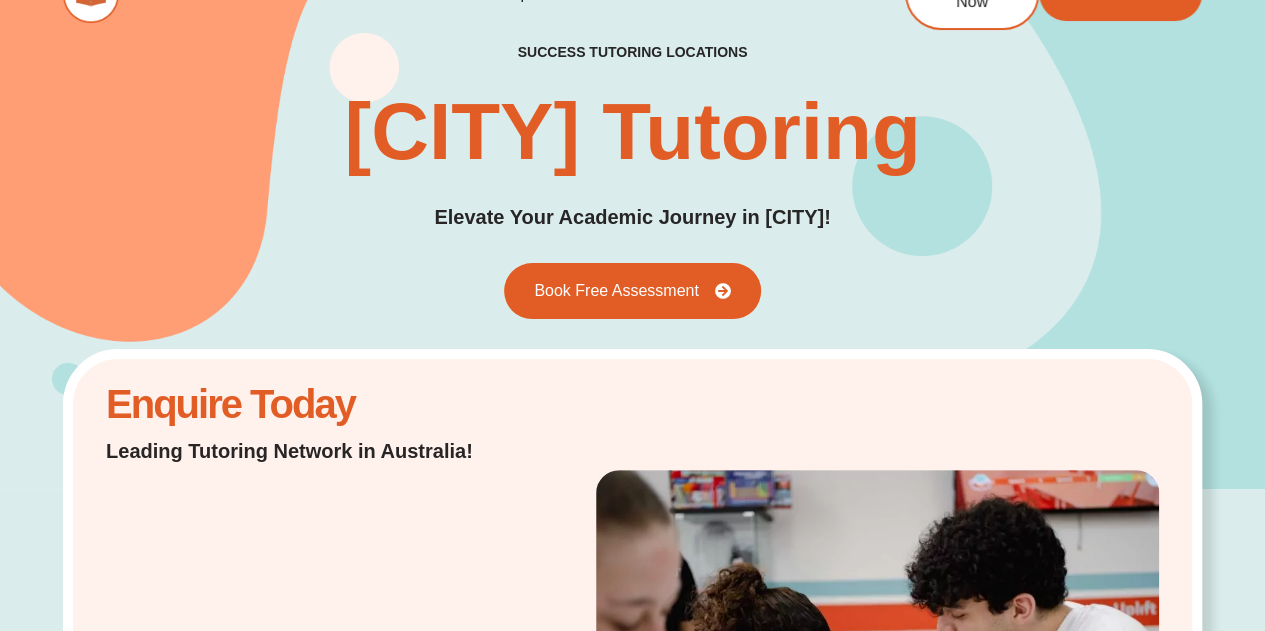 scroll, scrollTop: 0, scrollLeft: 0, axis: both 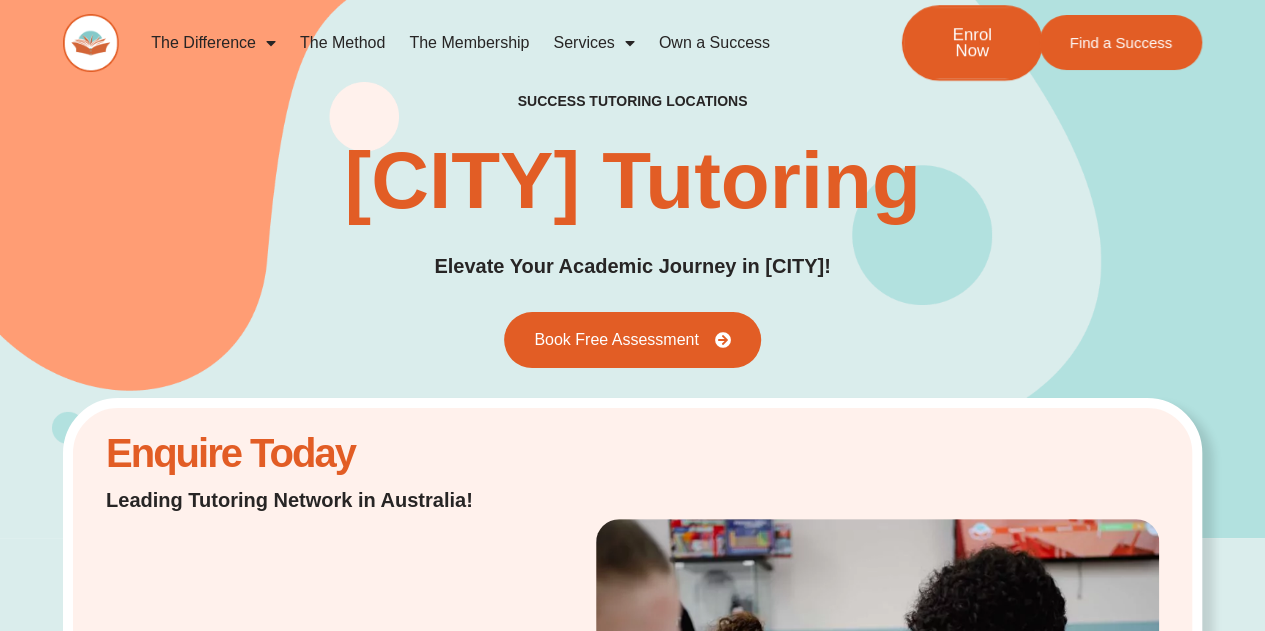 click on "Enrol Now" 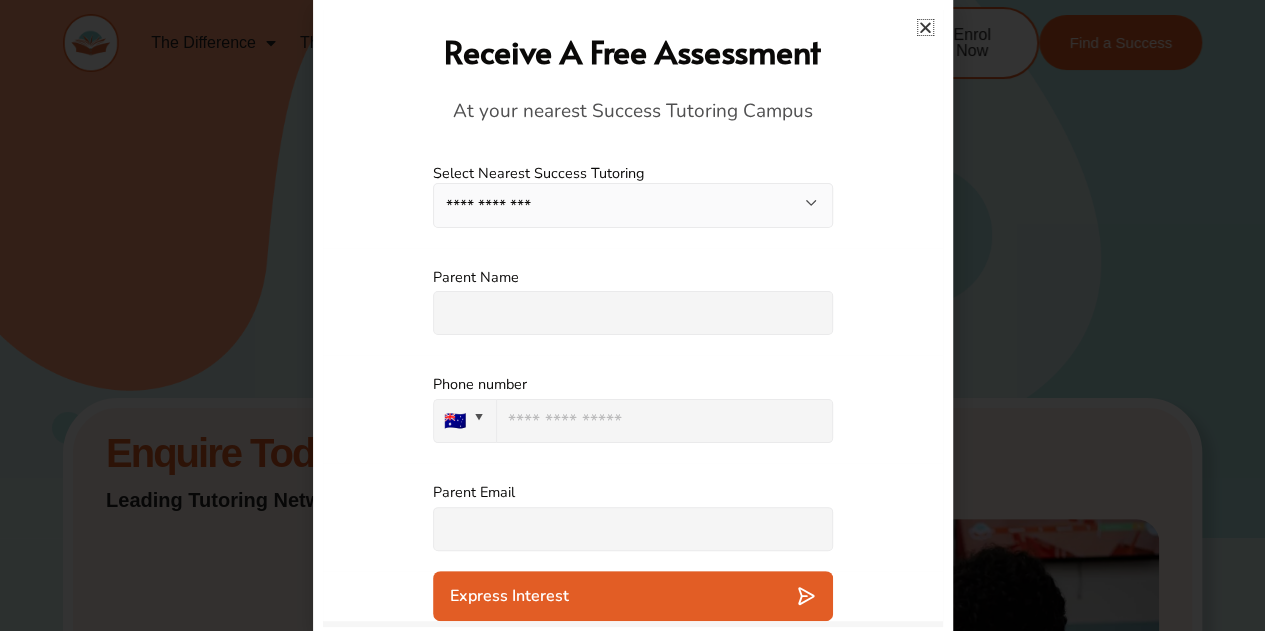 scroll, scrollTop: 6, scrollLeft: 0, axis: vertical 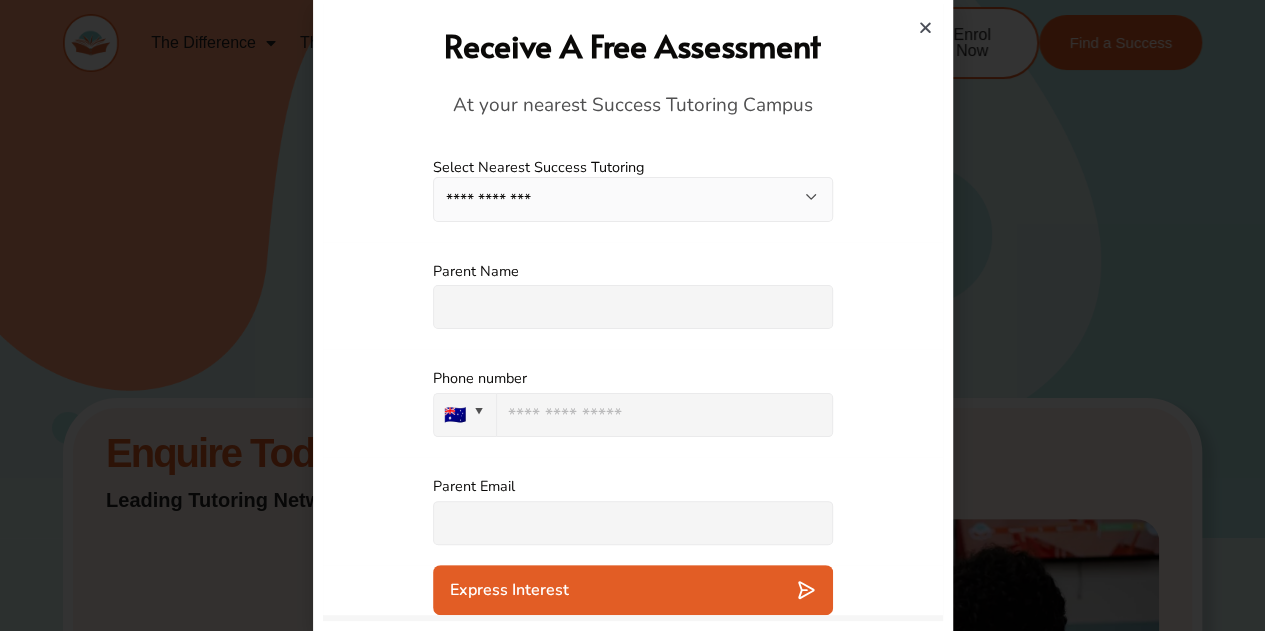 click on "**********" at bounding box center [633, 199] 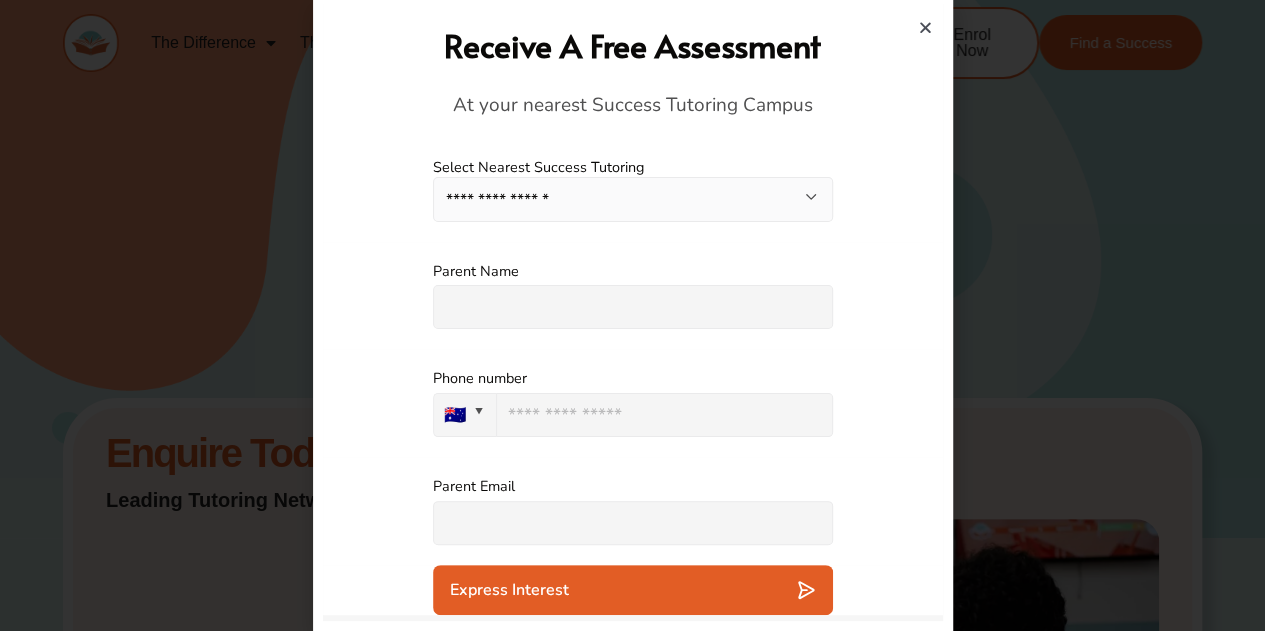 click on "**********" at bounding box center (633, 199) 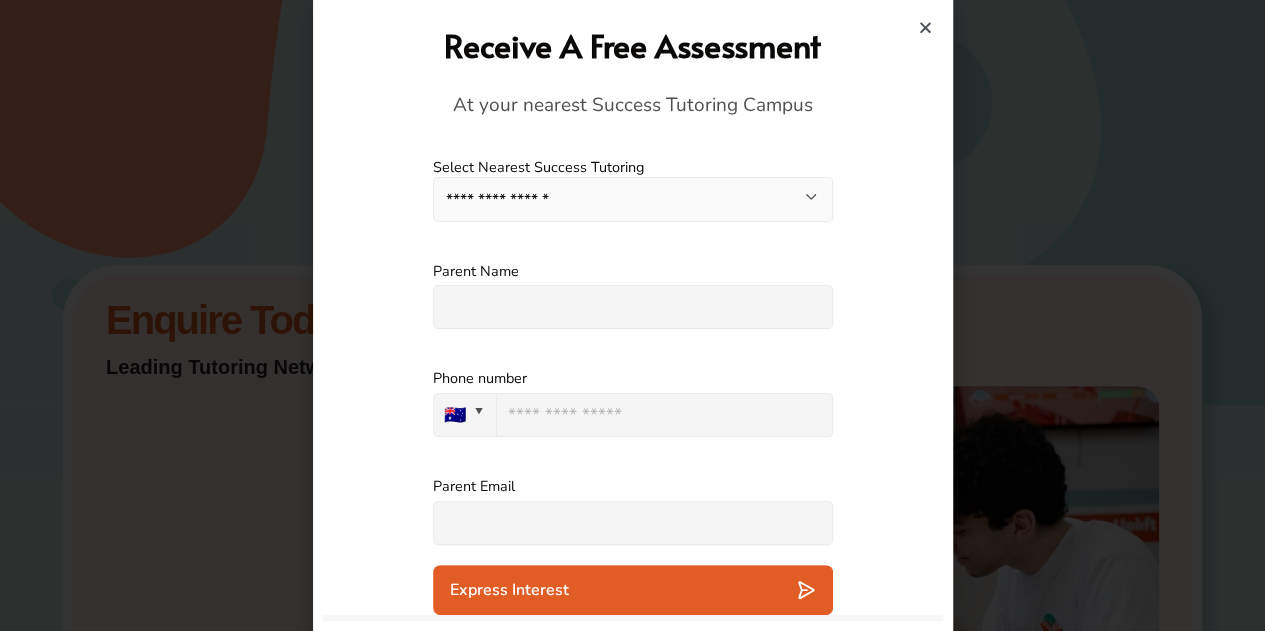 scroll, scrollTop: 186, scrollLeft: 0, axis: vertical 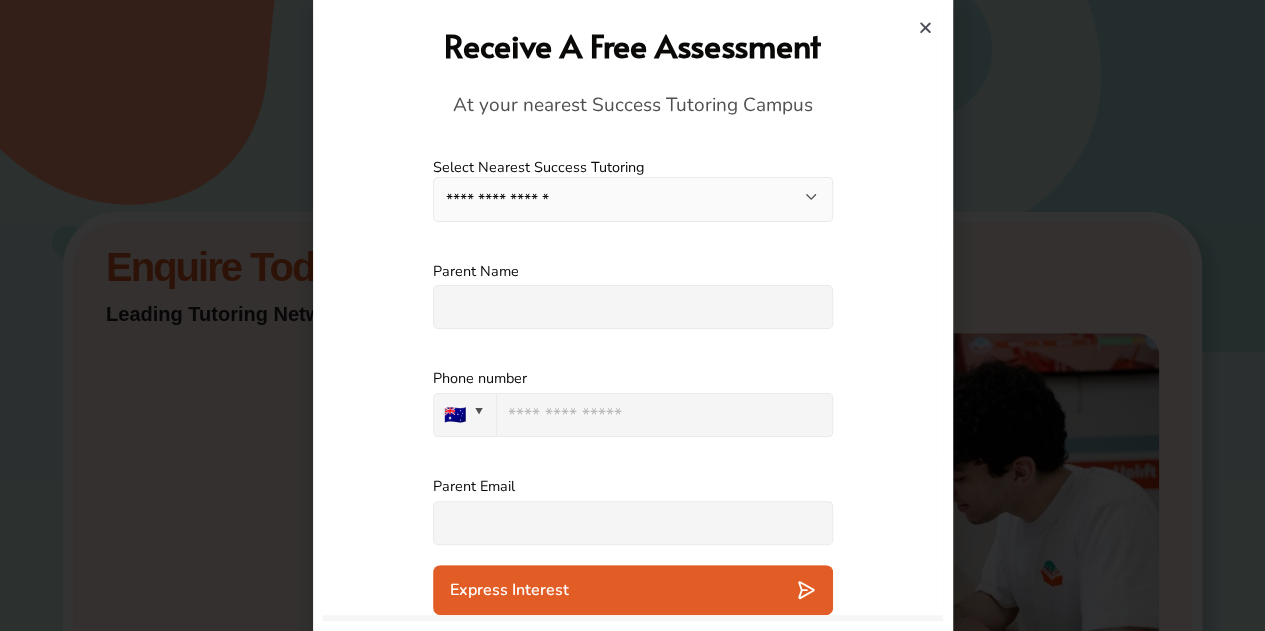 click at bounding box center (925, 27) 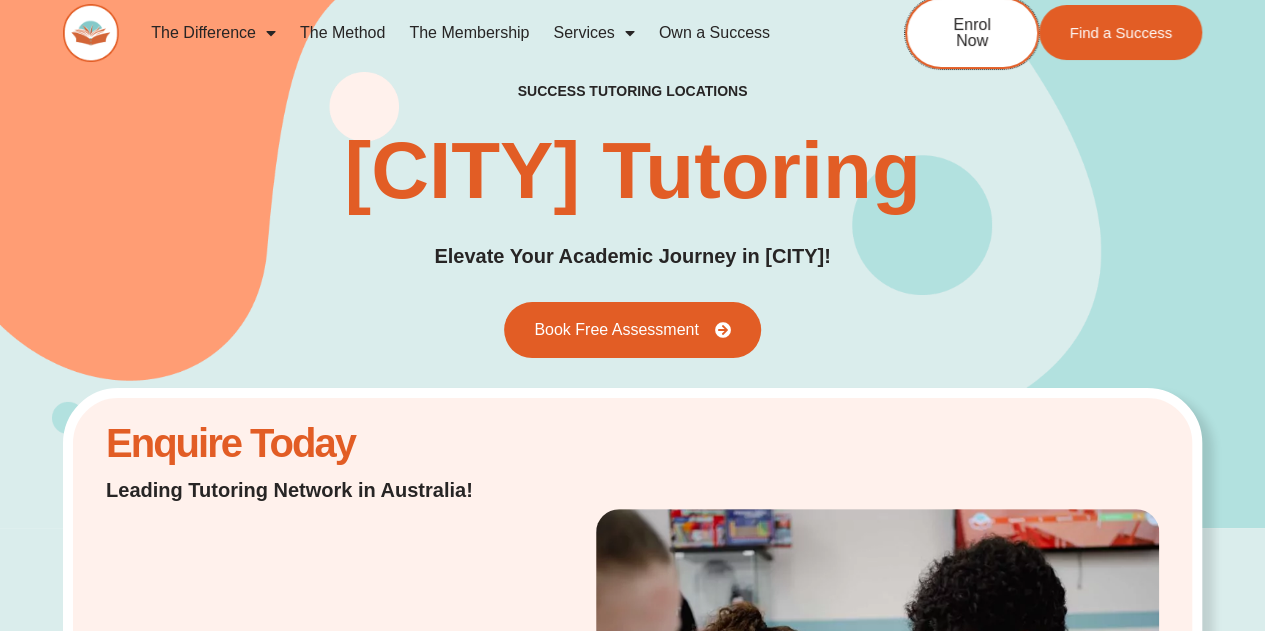 scroll, scrollTop: 0, scrollLeft: 0, axis: both 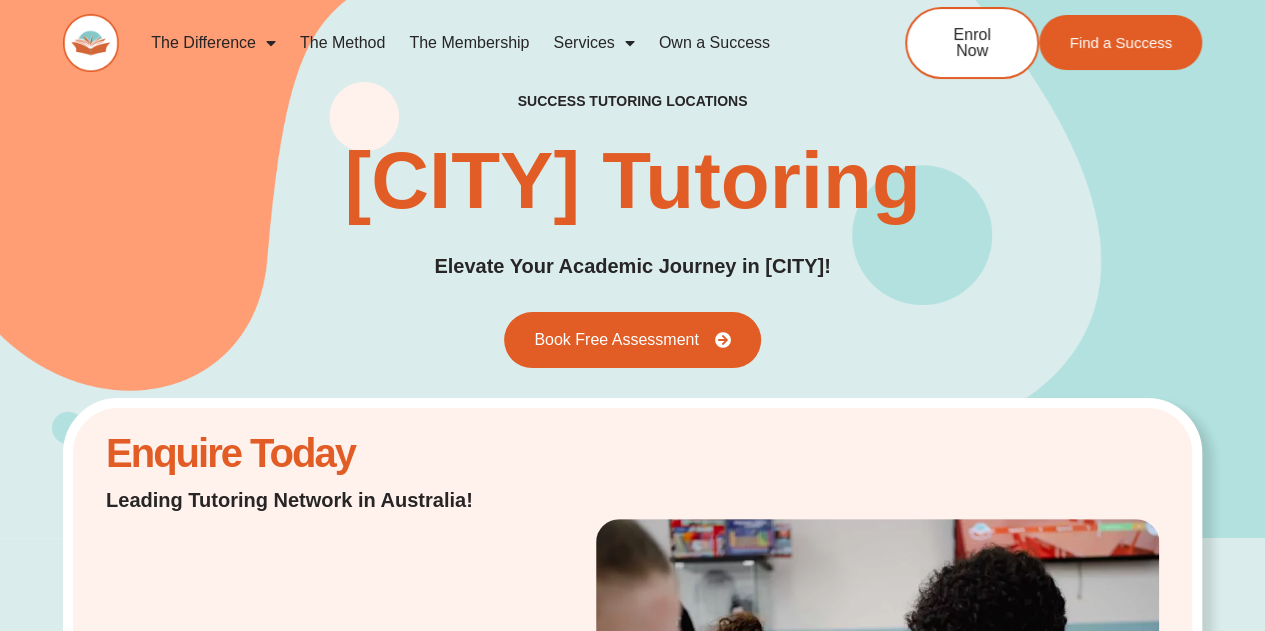 click on "Own a Success" 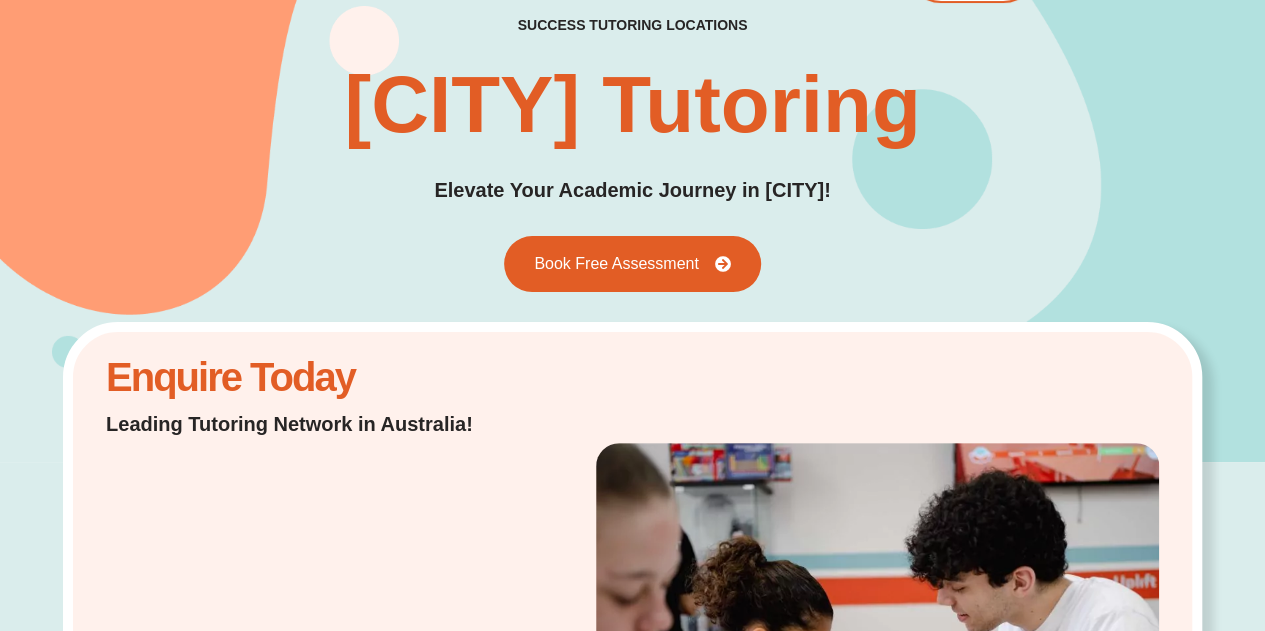 scroll, scrollTop: 0, scrollLeft: 0, axis: both 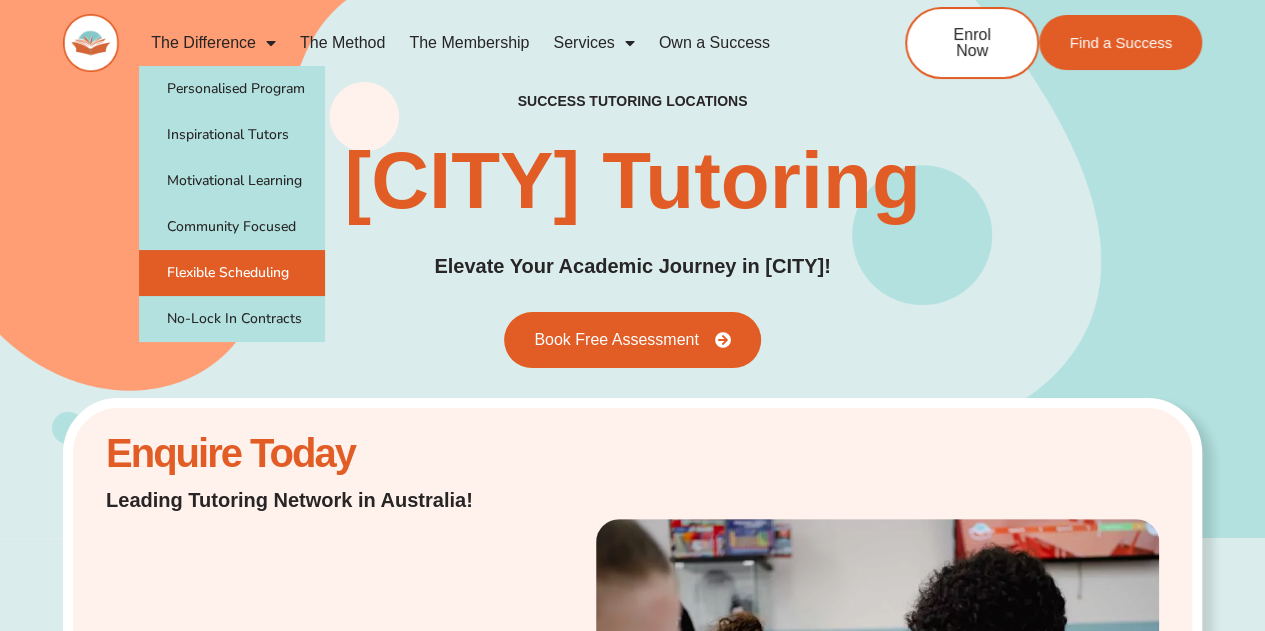 click on "Flexible Scheduling" 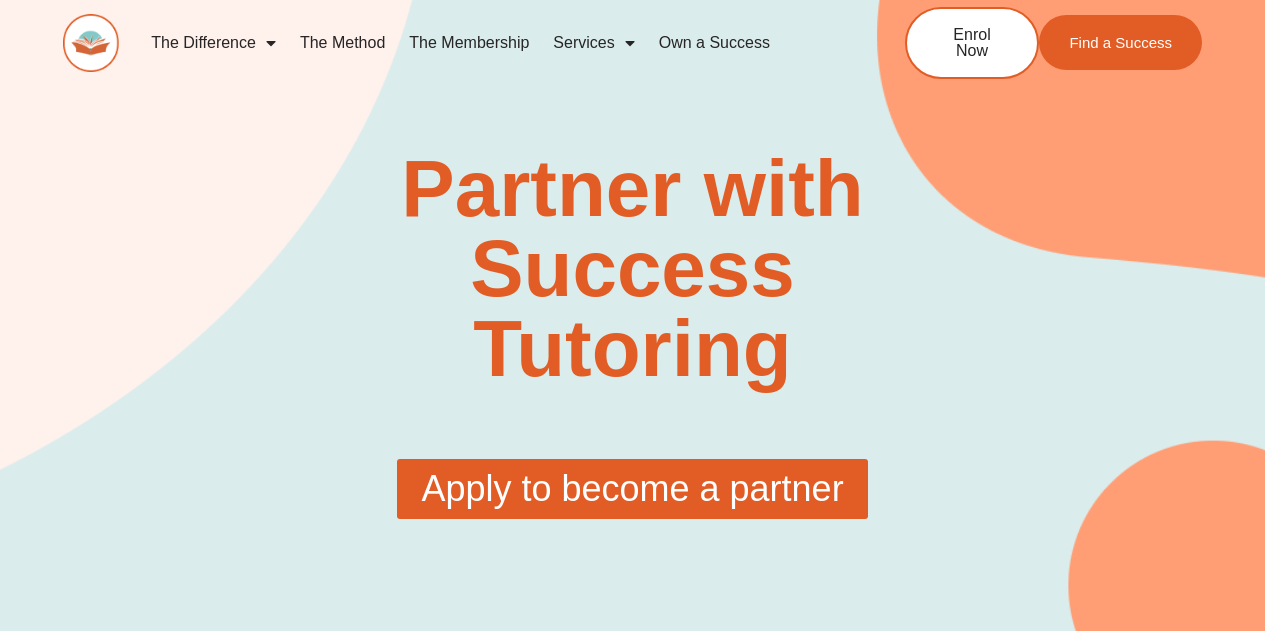 scroll, scrollTop: 0, scrollLeft: 0, axis: both 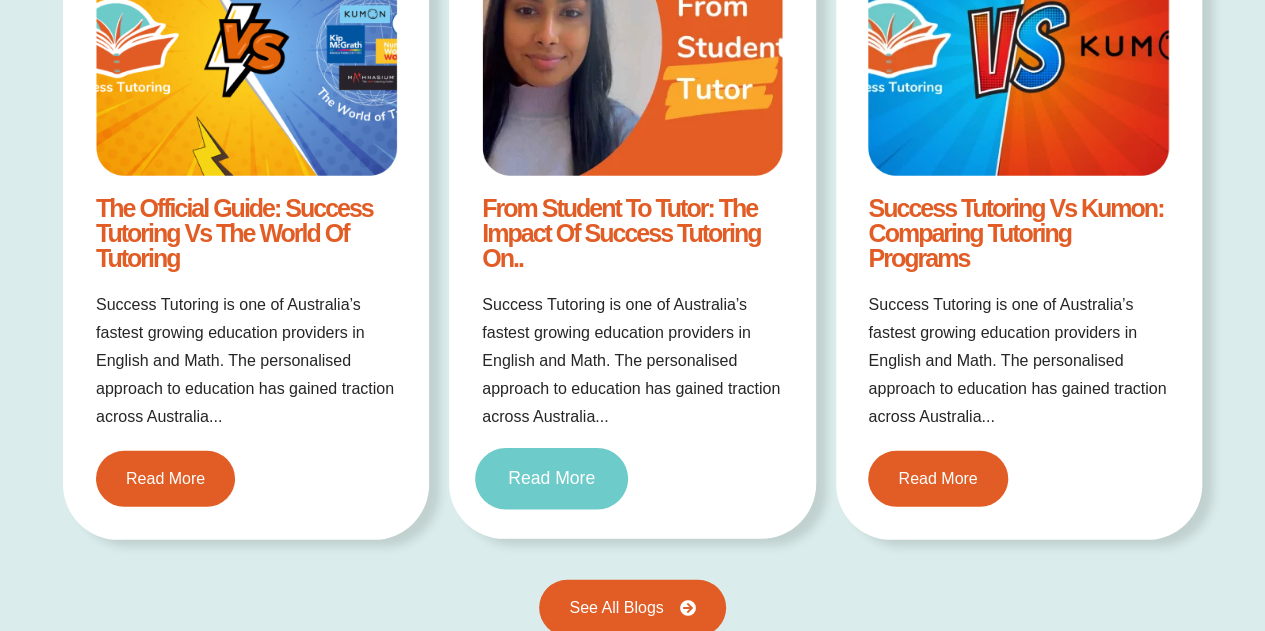 click on "Read More" at bounding box center [551, 479] 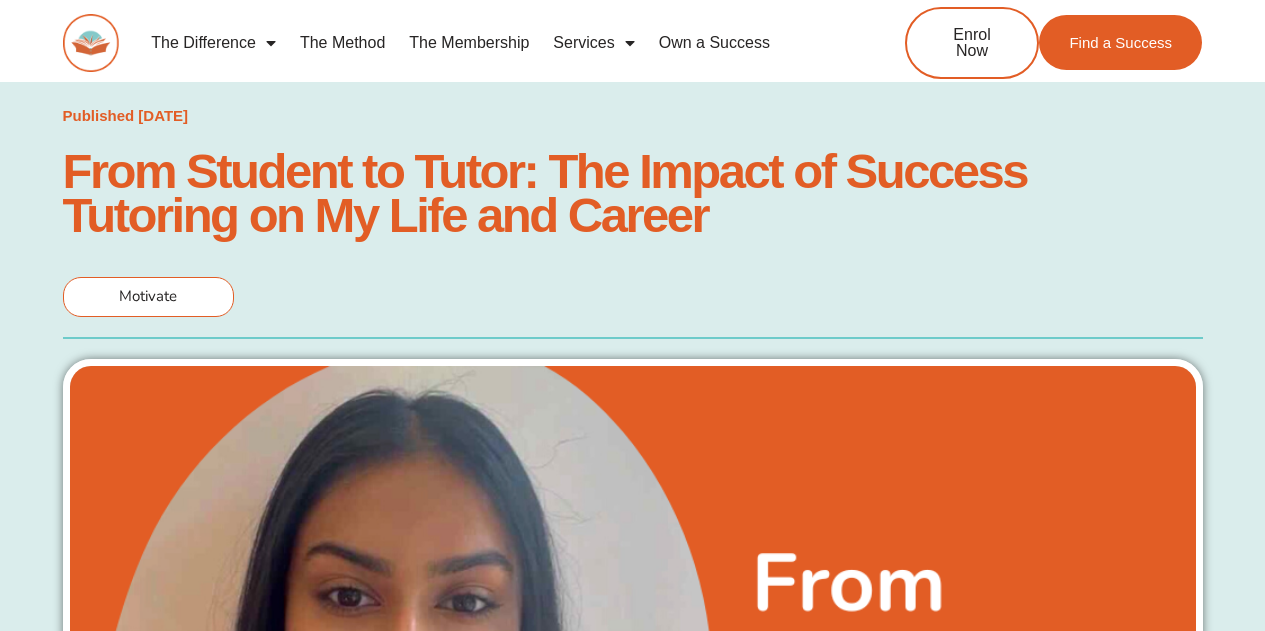 scroll, scrollTop: 442, scrollLeft: 0, axis: vertical 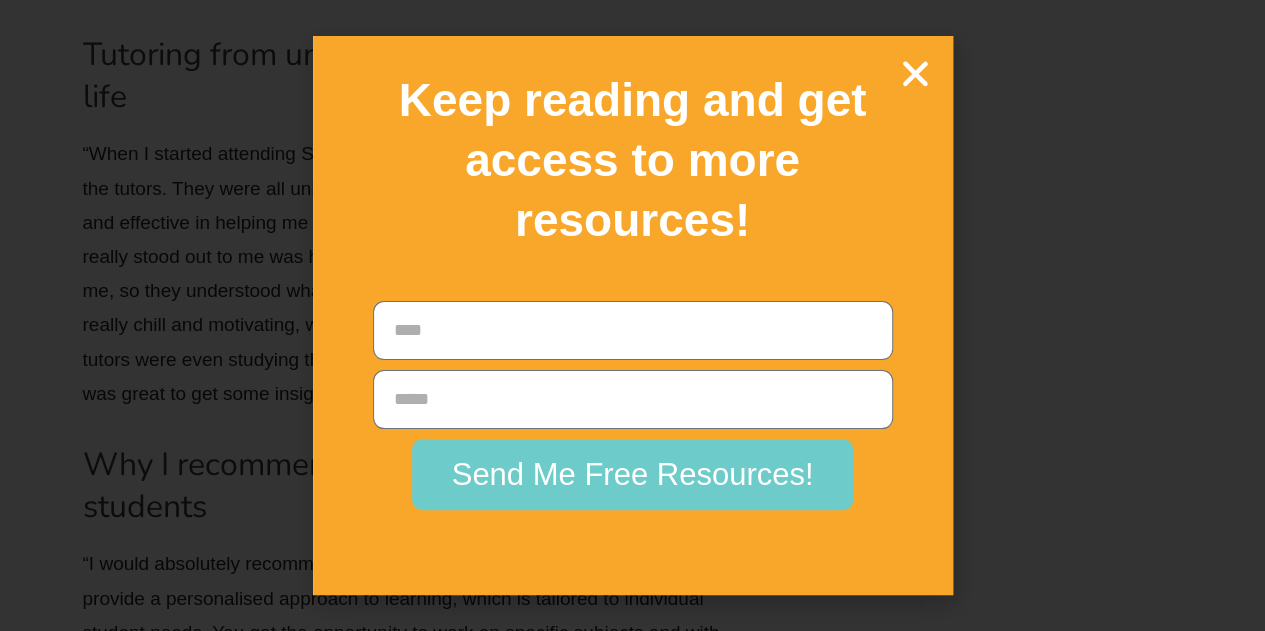 click at bounding box center (915, 73) 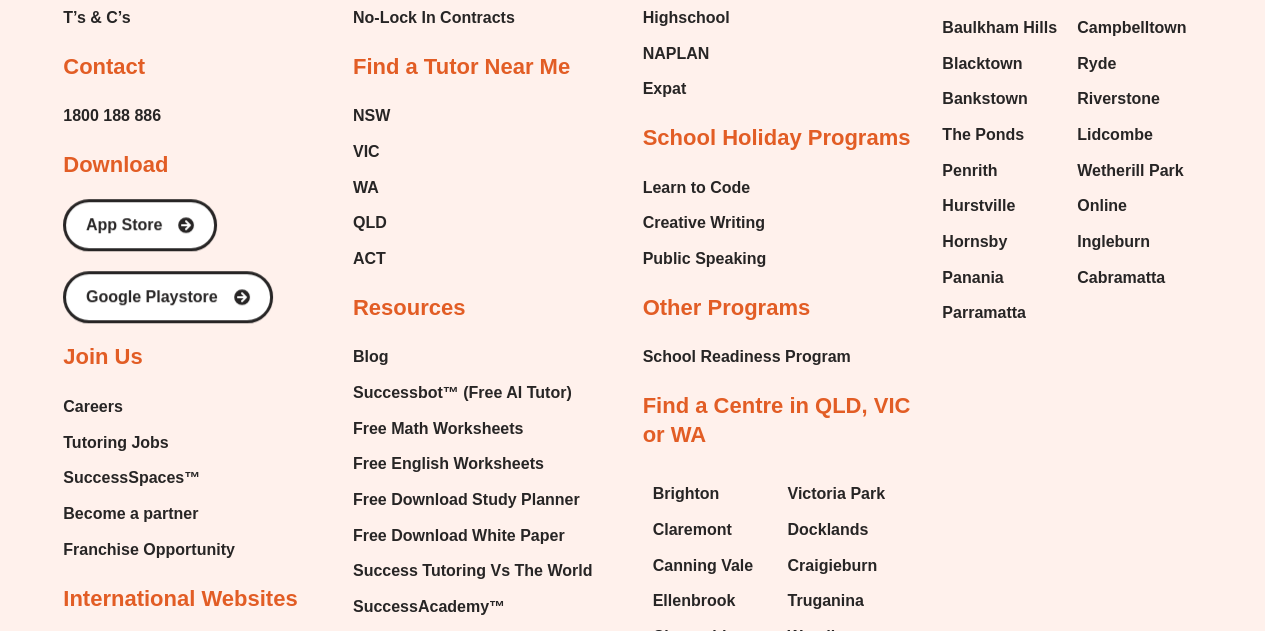 scroll, scrollTop: 8281, scrollLeft: 0, axis: vertical 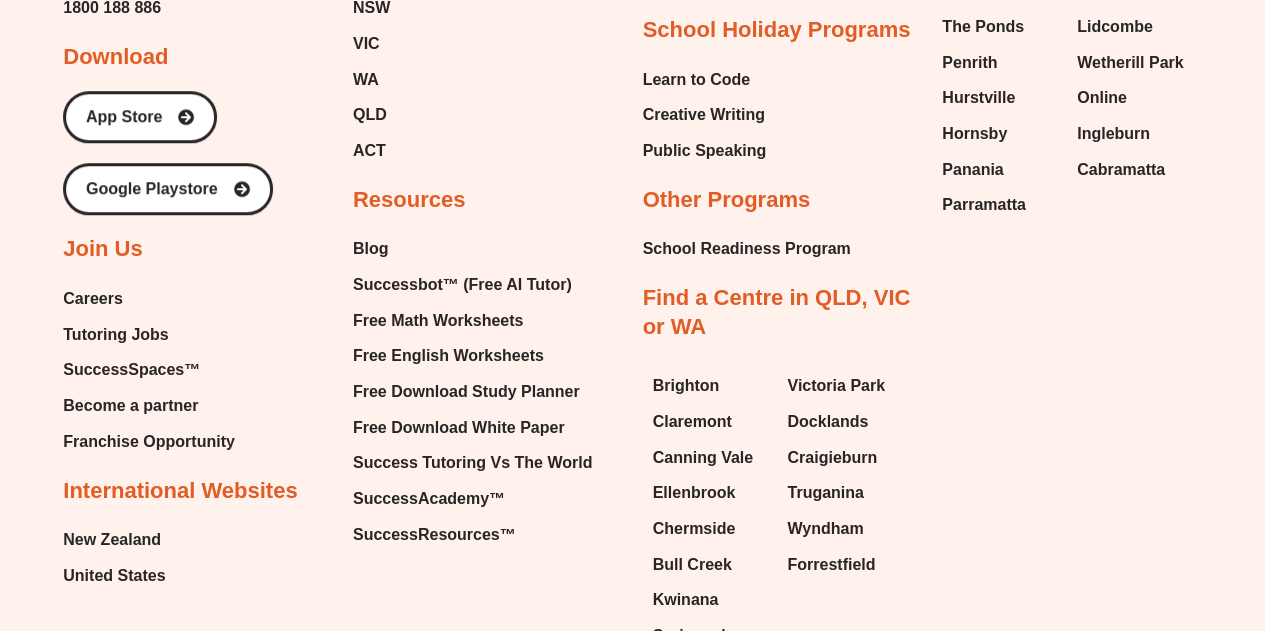 click on "Tutoring Jobs" at bounding box center [115, 335] 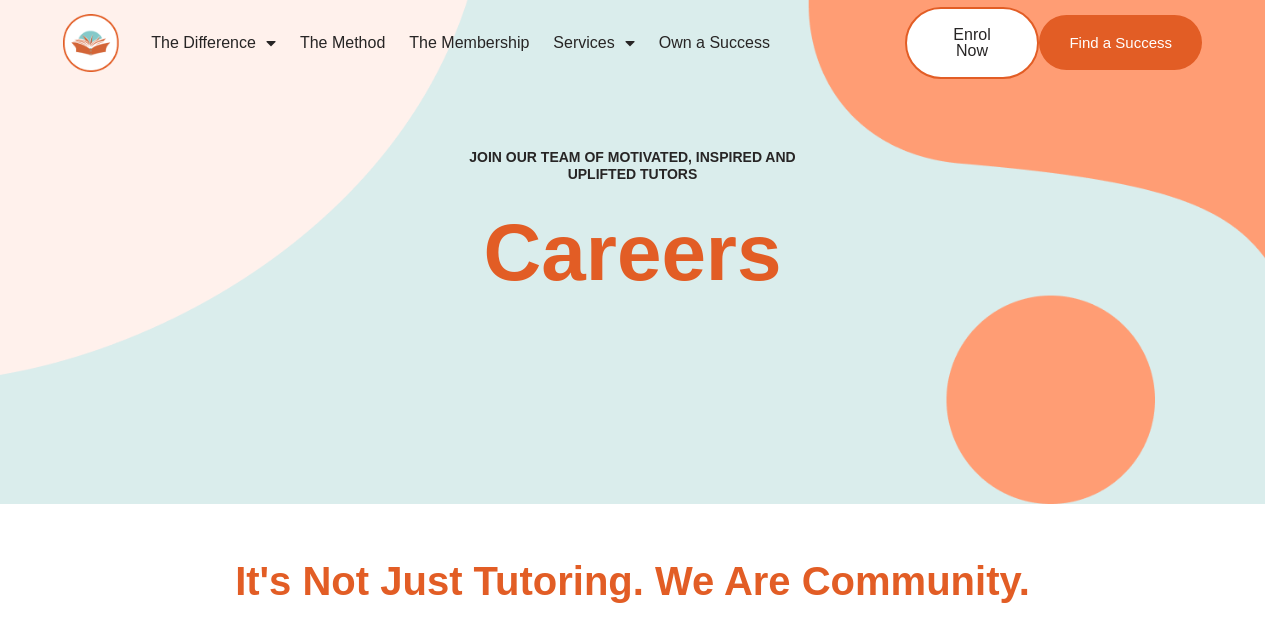 scroll, scrollTop: 0, scrollLeft: 0, axis: both 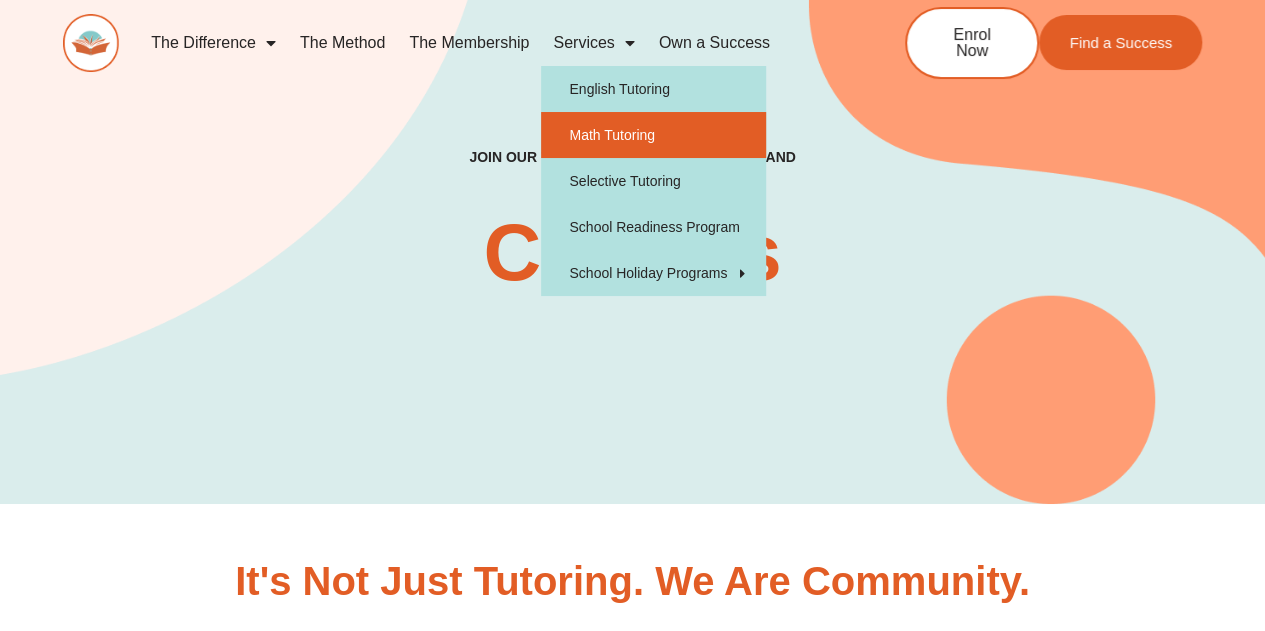 click on "Math Tutoring" 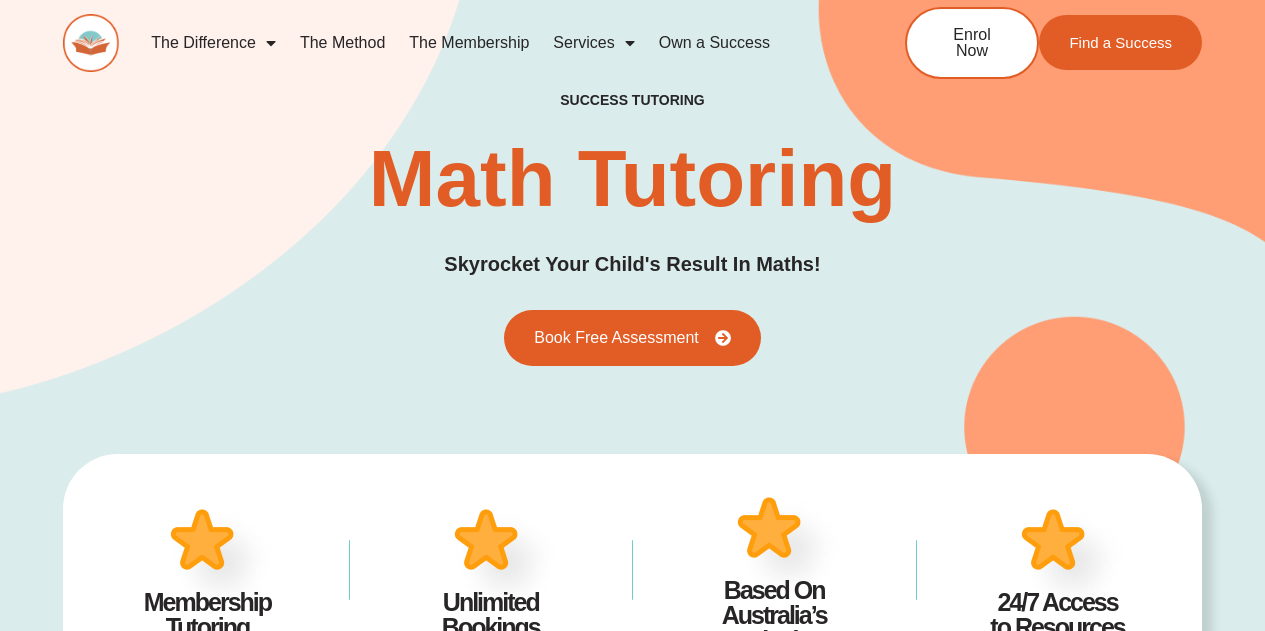 scroll, scrollTop: 176, scrollLeft: 0, axis: vertical 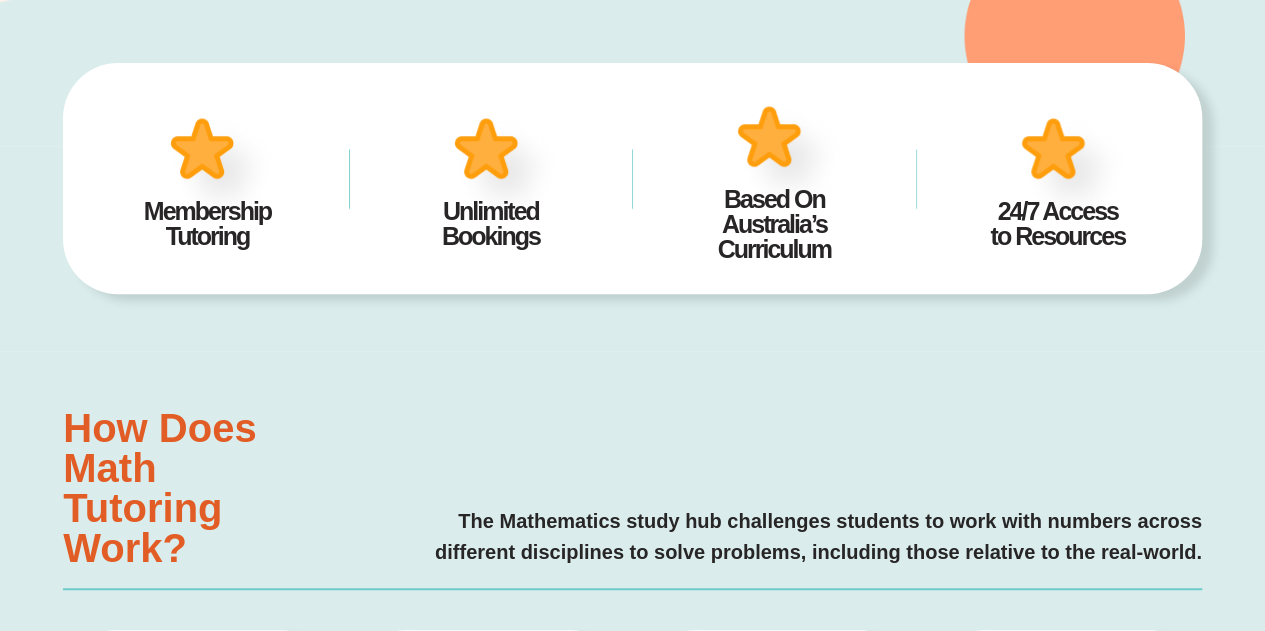 click on "Based On
[COUNTRY]'s Curriculum" at bounding box center (774, 224) 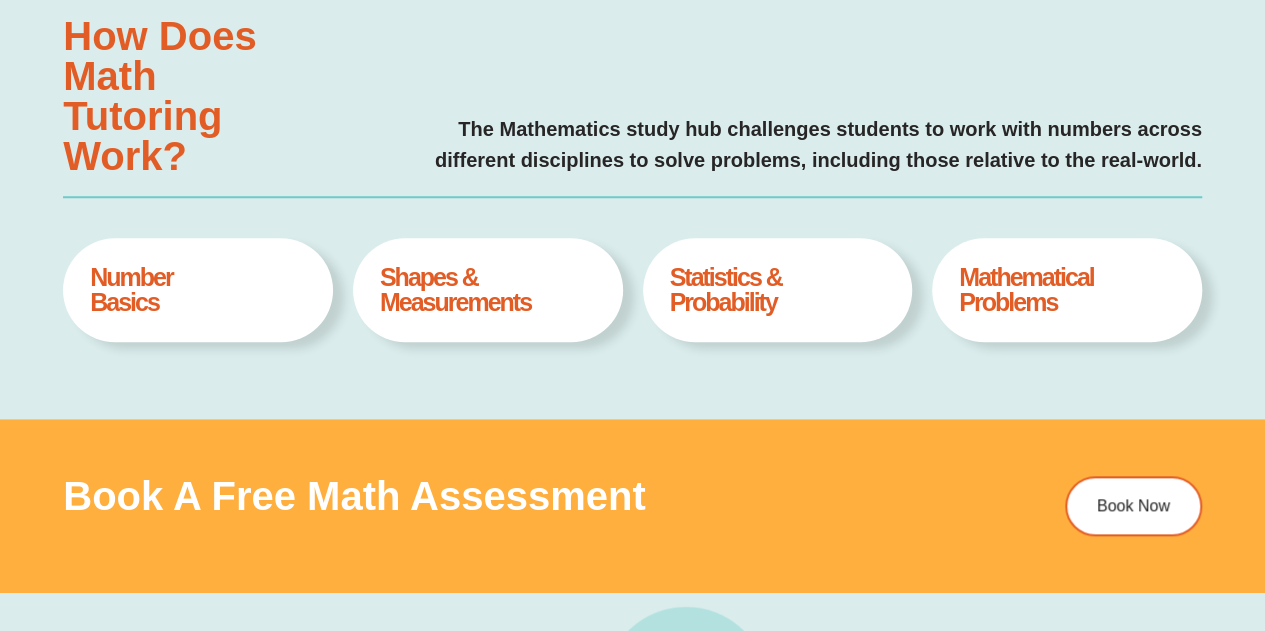 scroll, scrollTop: 0, scrollLeft: 0, axis: both 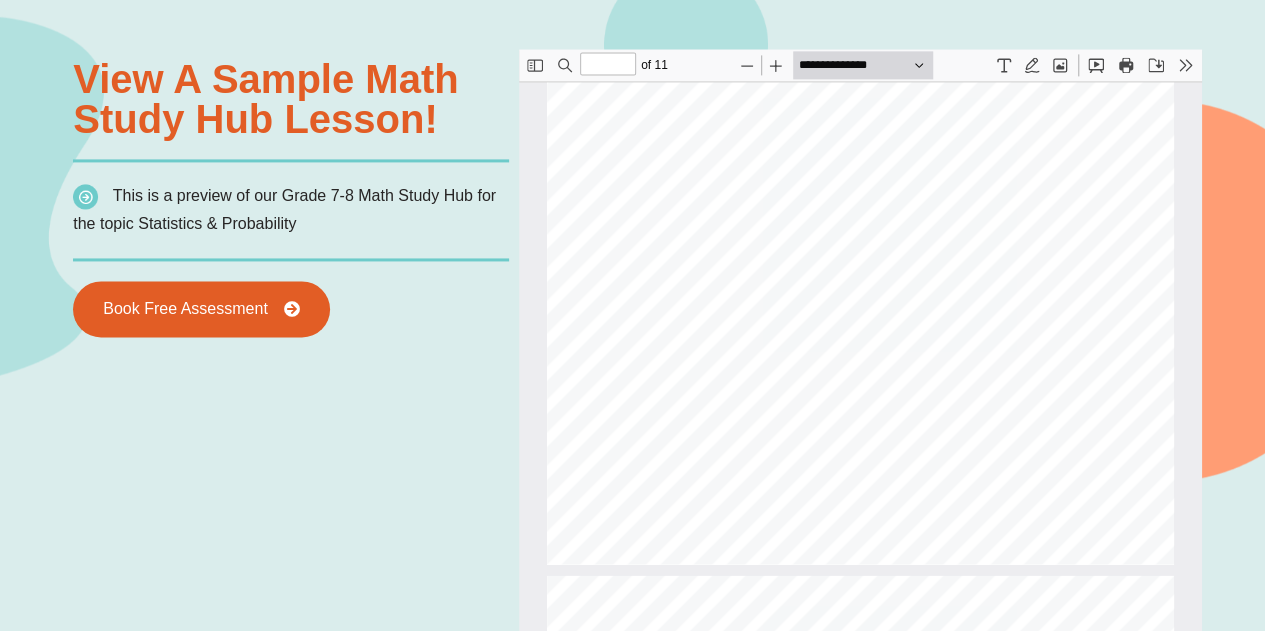 type on "*" 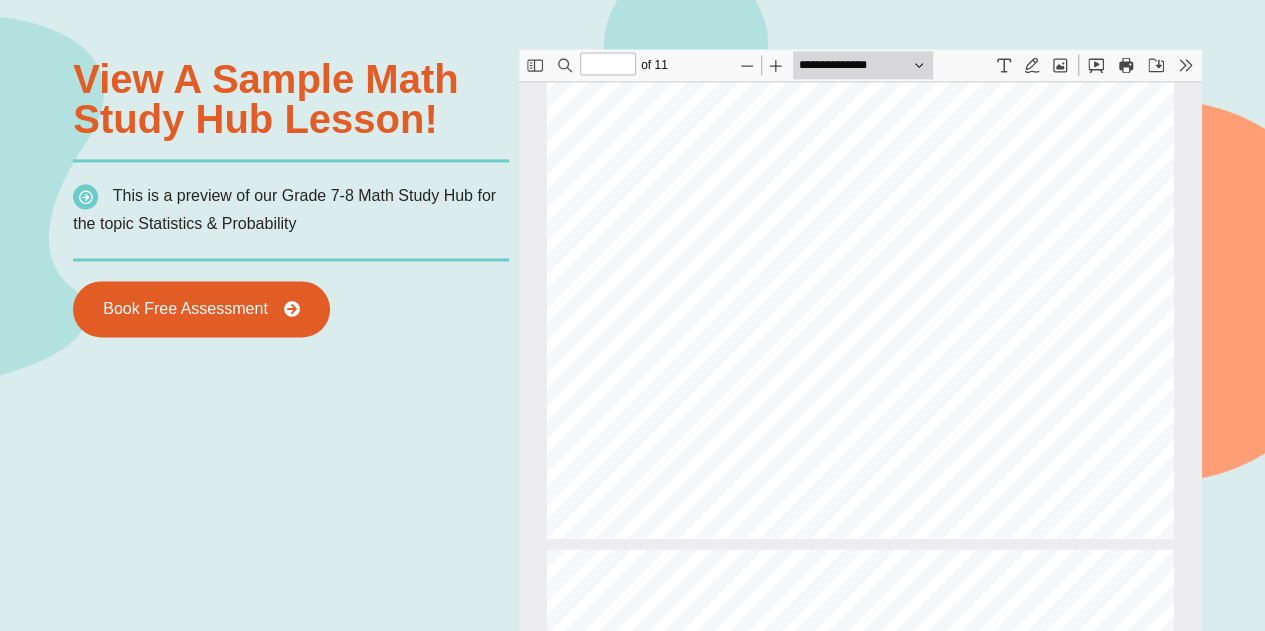 scroll, scrollTop: 4494, scrollLeft: 0, axis: vertical 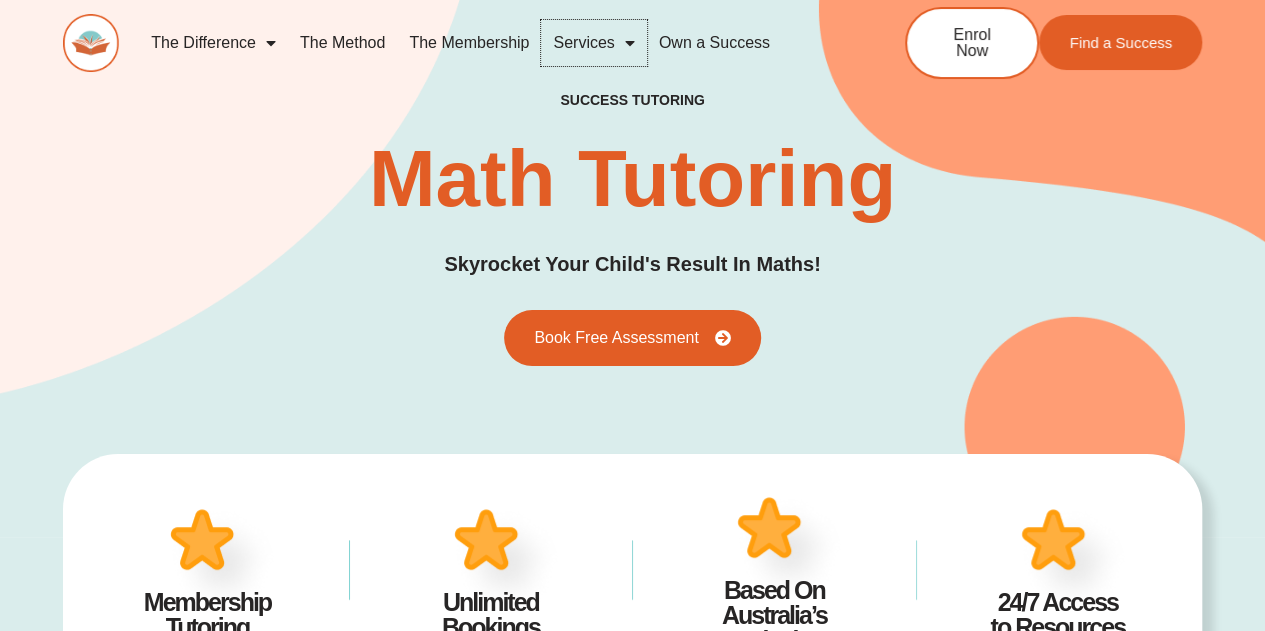 click on "Services" 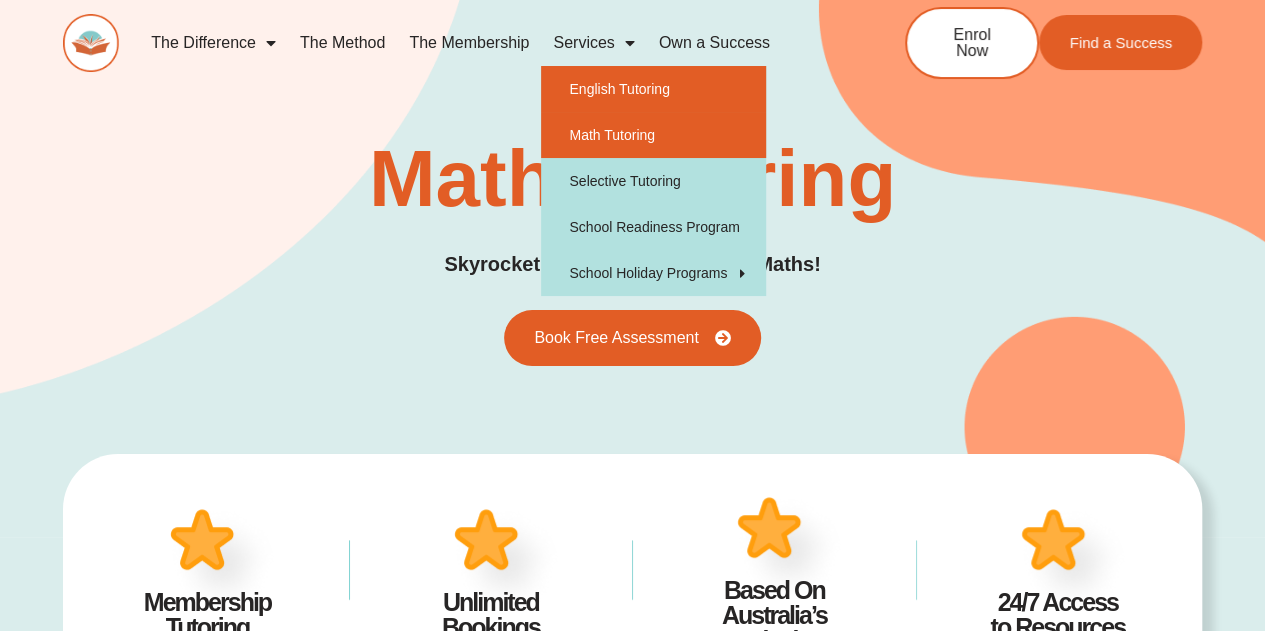 click on "English Tutoring" 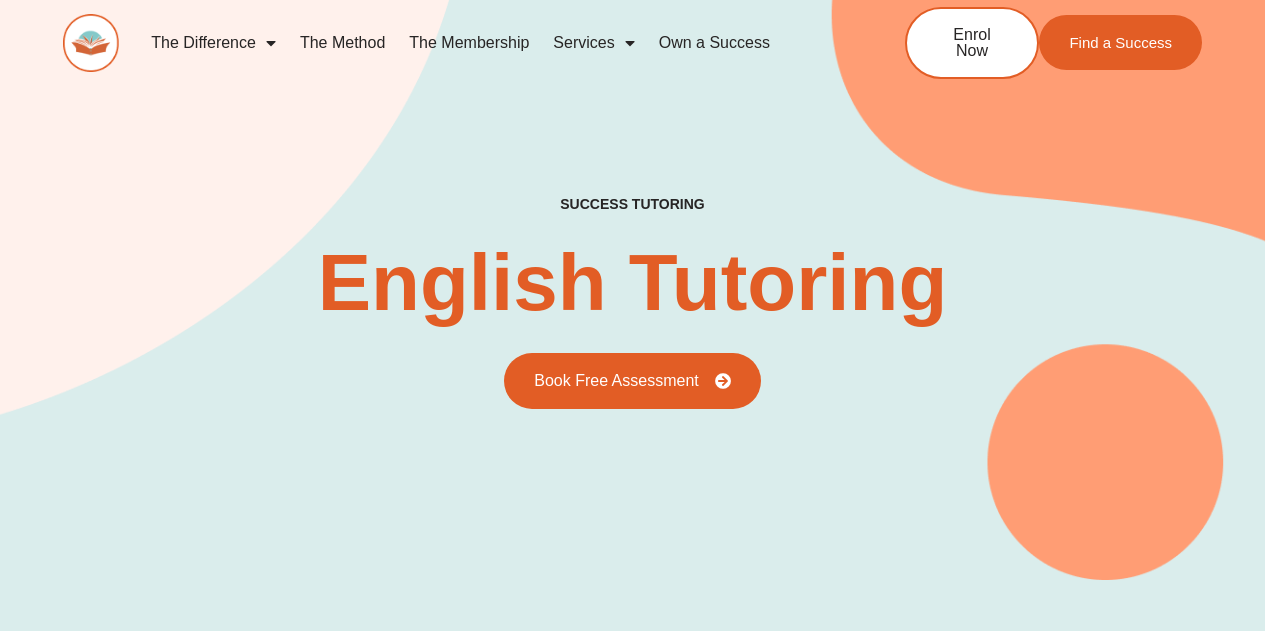 scroll, scrollTop: 263, scrollLeft: 0, axis: vertical 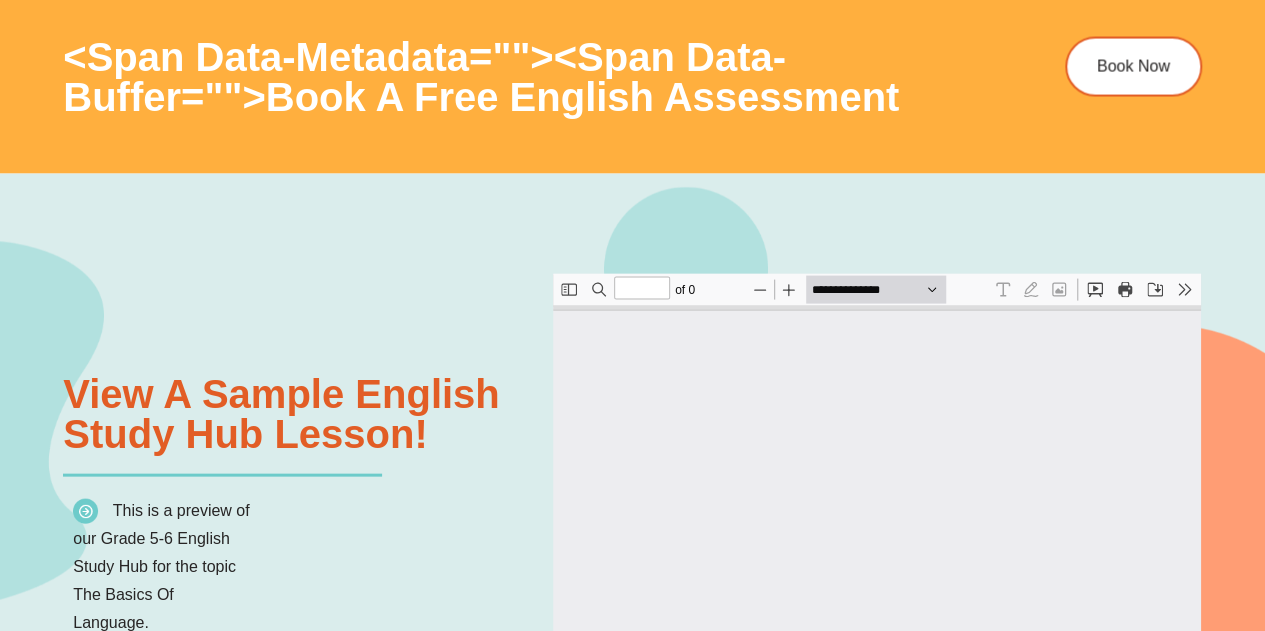 type on "*" 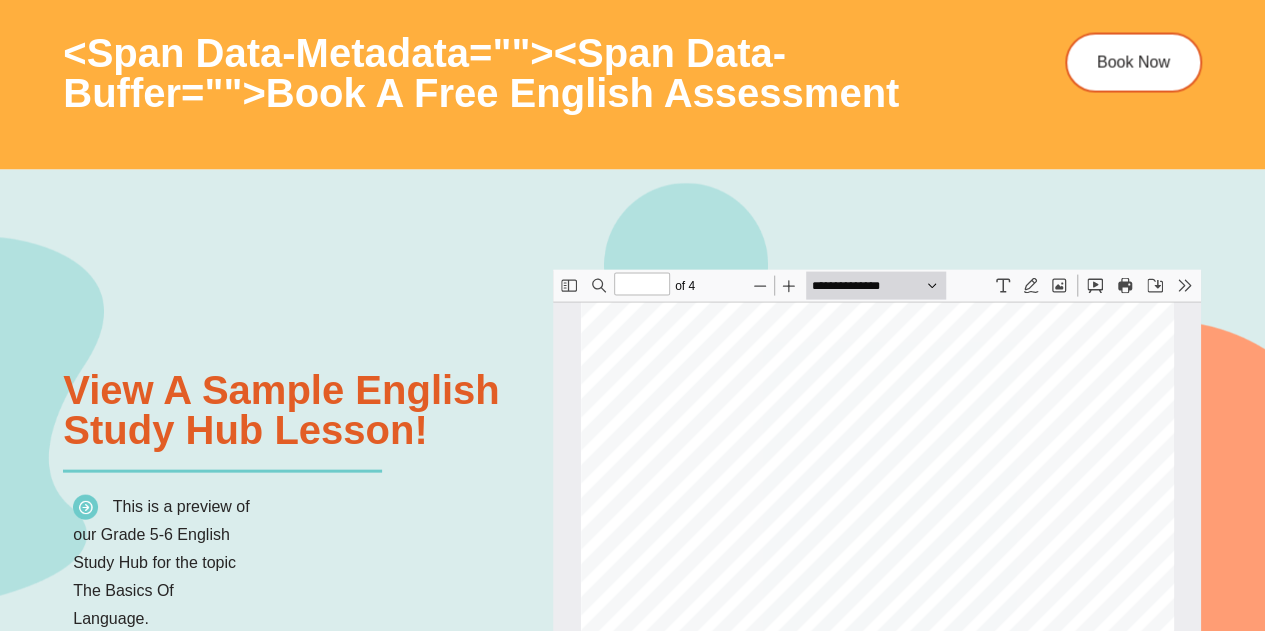 scroll, scrollTop: 0, scrollLeft: 0, axis: both 